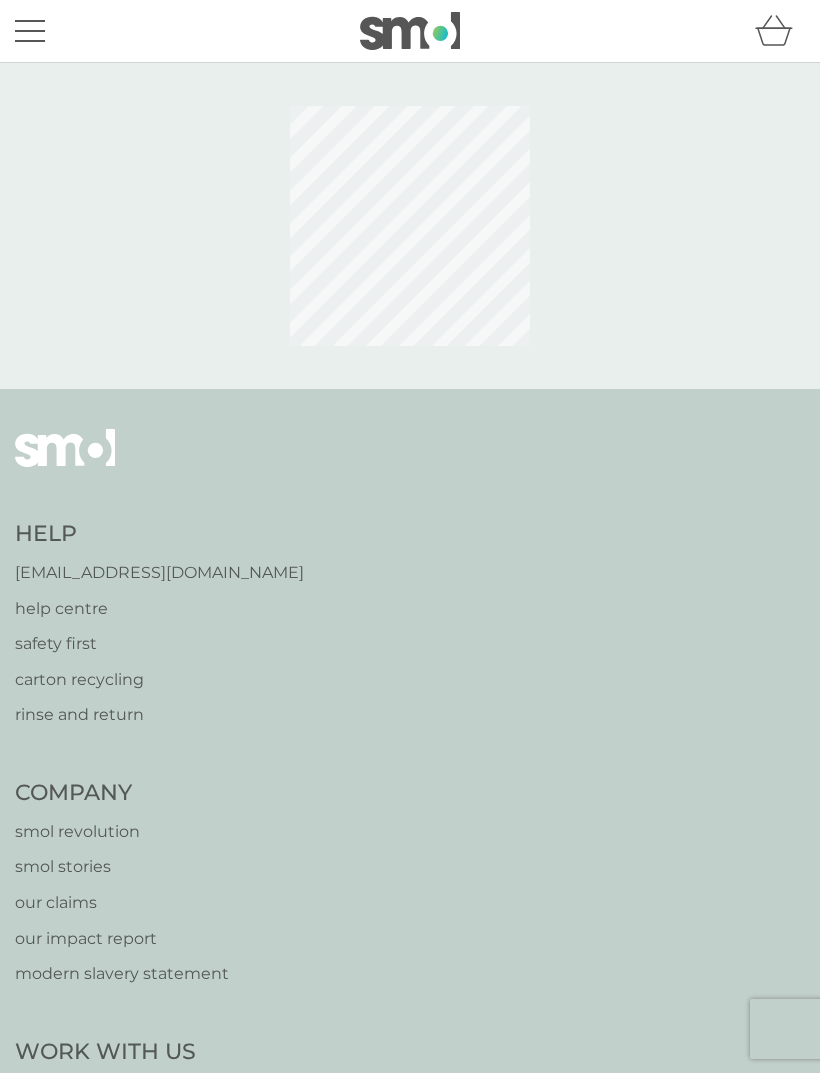 scroll, scrollTop: 0, scrollLeft: 0, axis: both 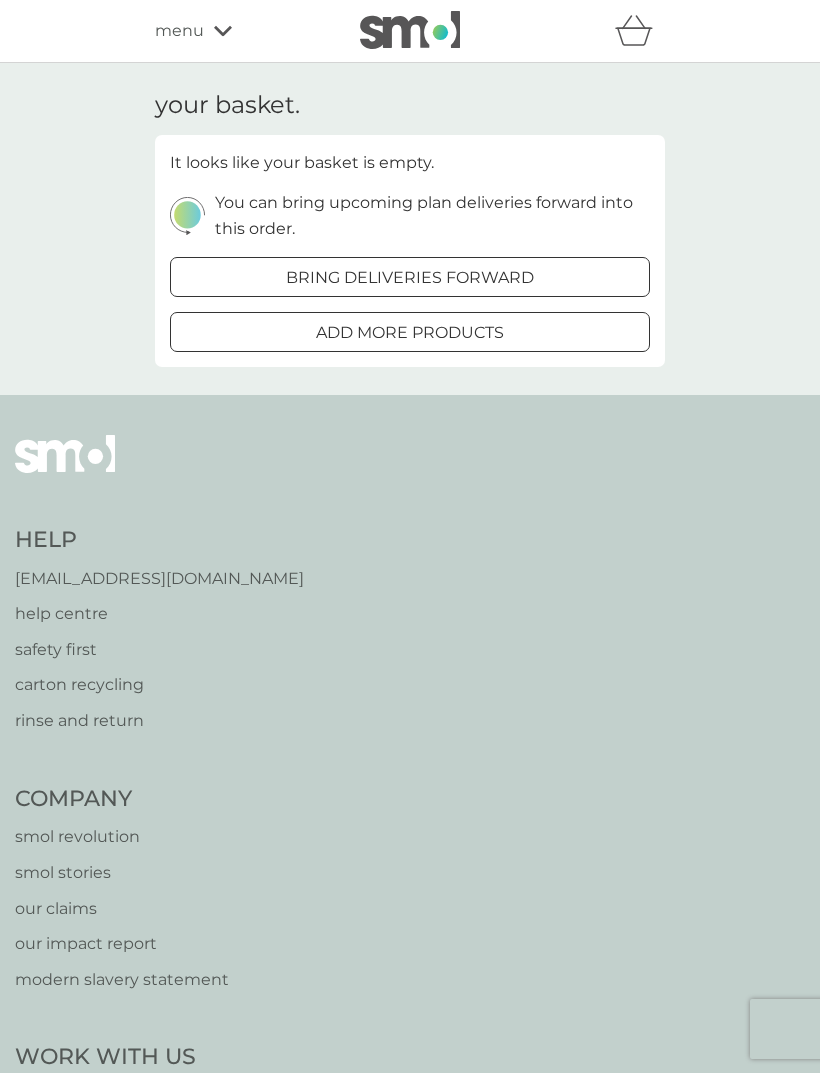 click 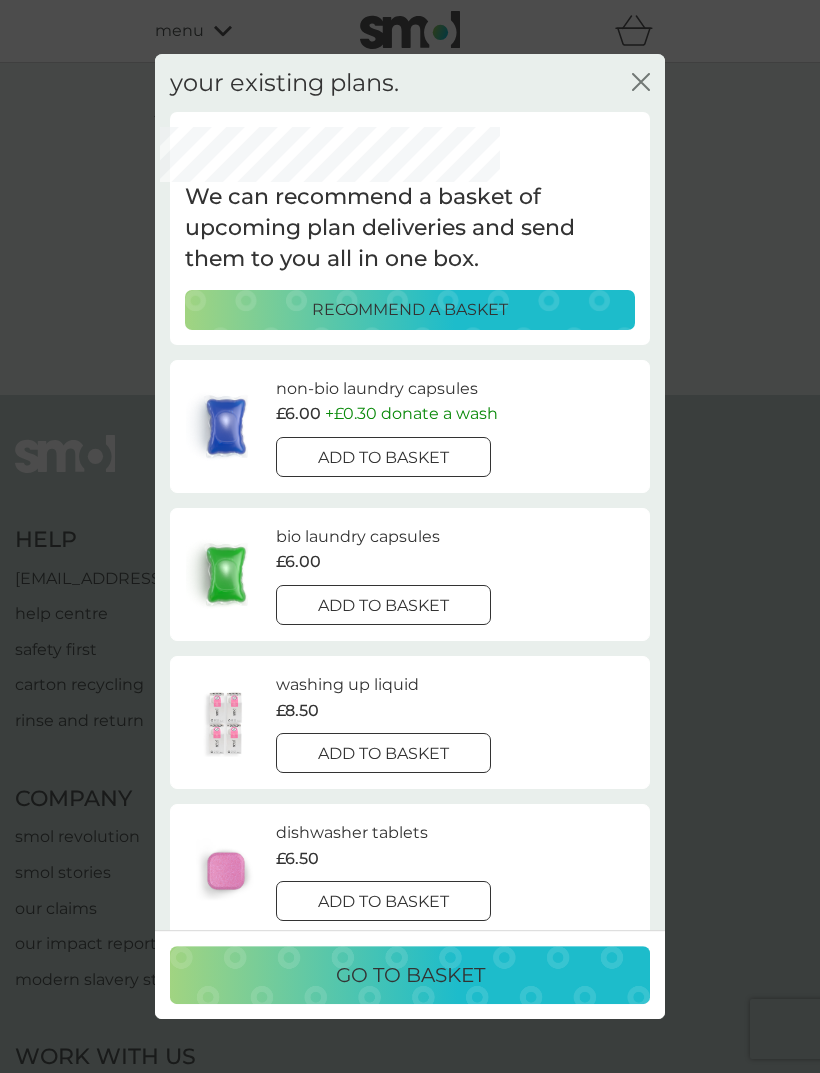 click on "add to basket" at bounding box center [383, 457] 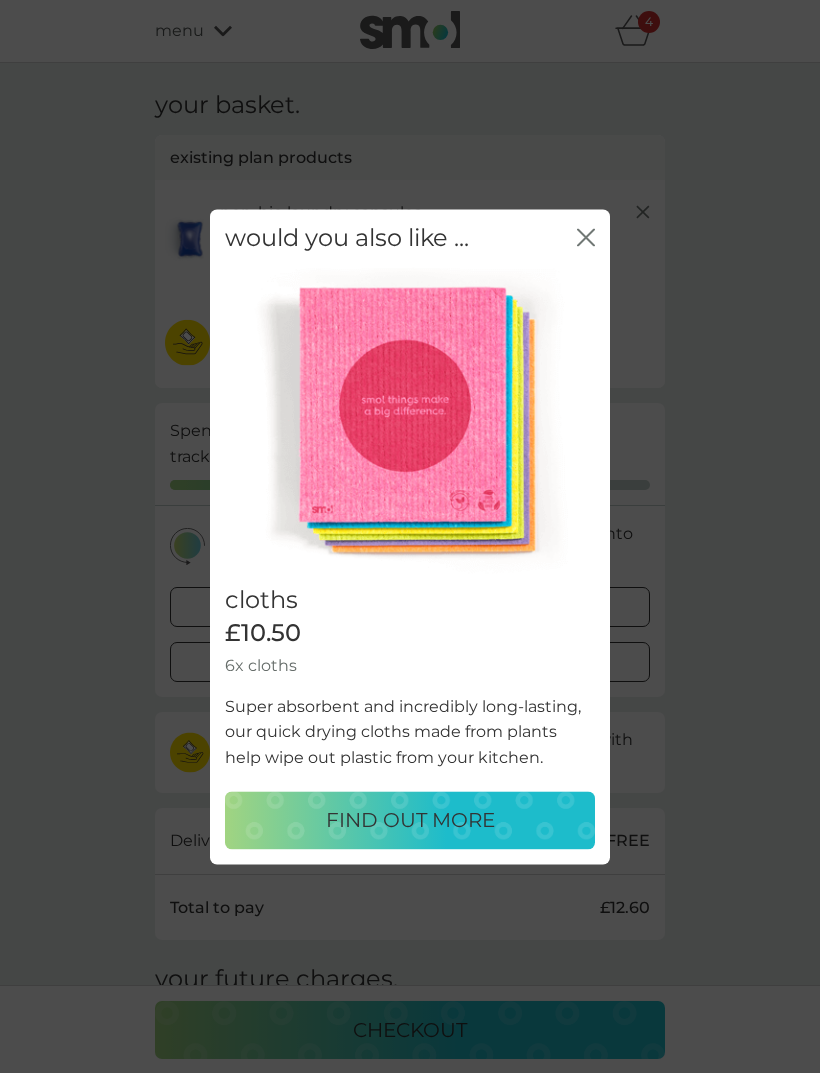 scroll, scrollTop: 1, scrollLeft: 0, axis: vertical 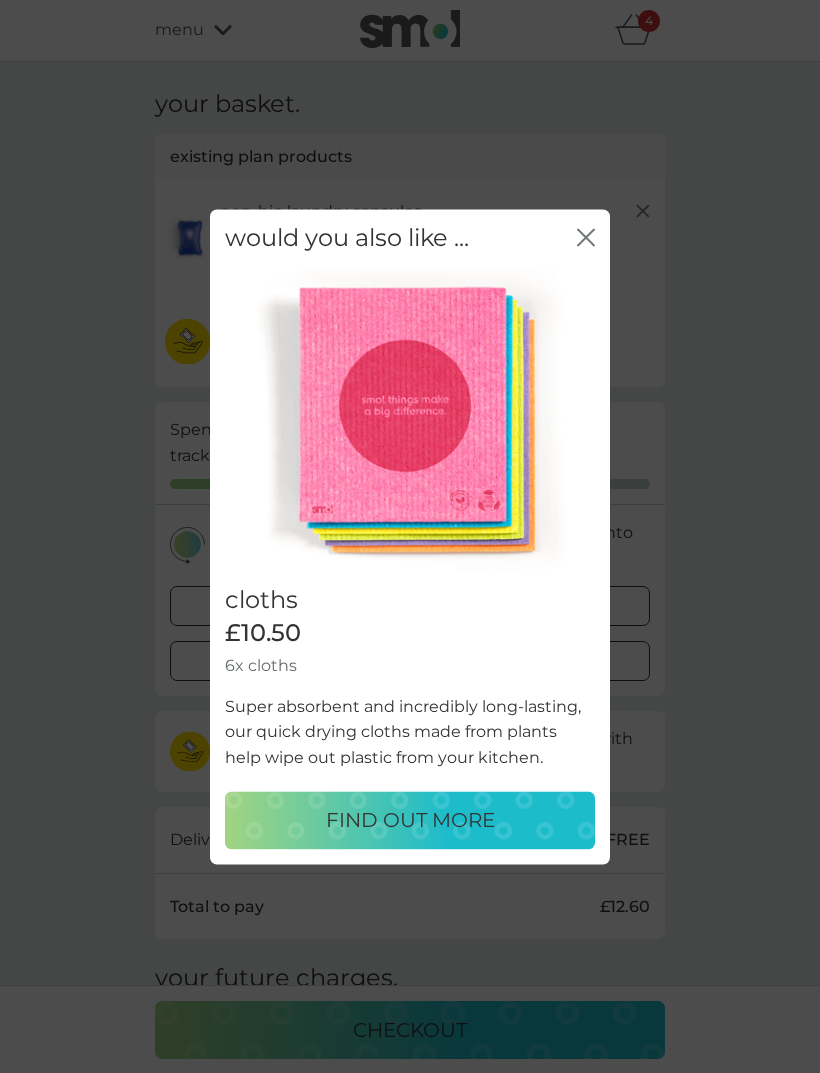 click on "would you also like ... close" at bounding box center [410, 238] 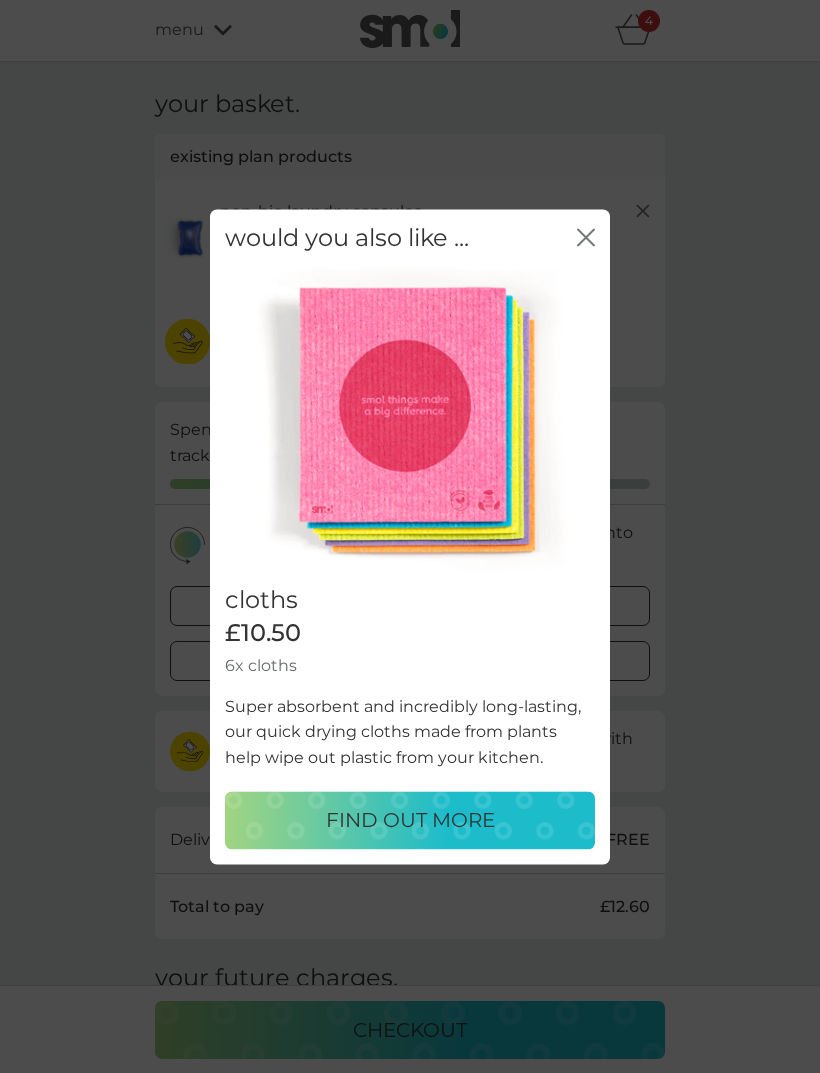 click on "close" 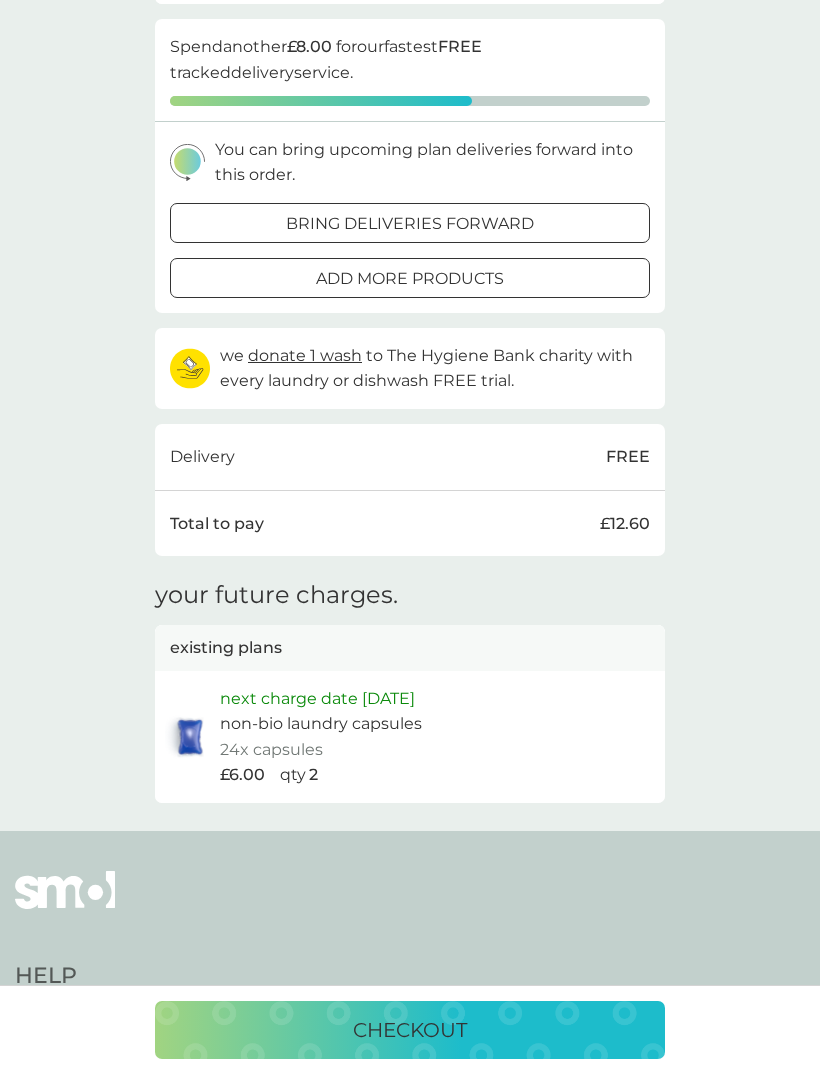 scroll, scrollTop: 0, scrollLeft: 0, axis: both 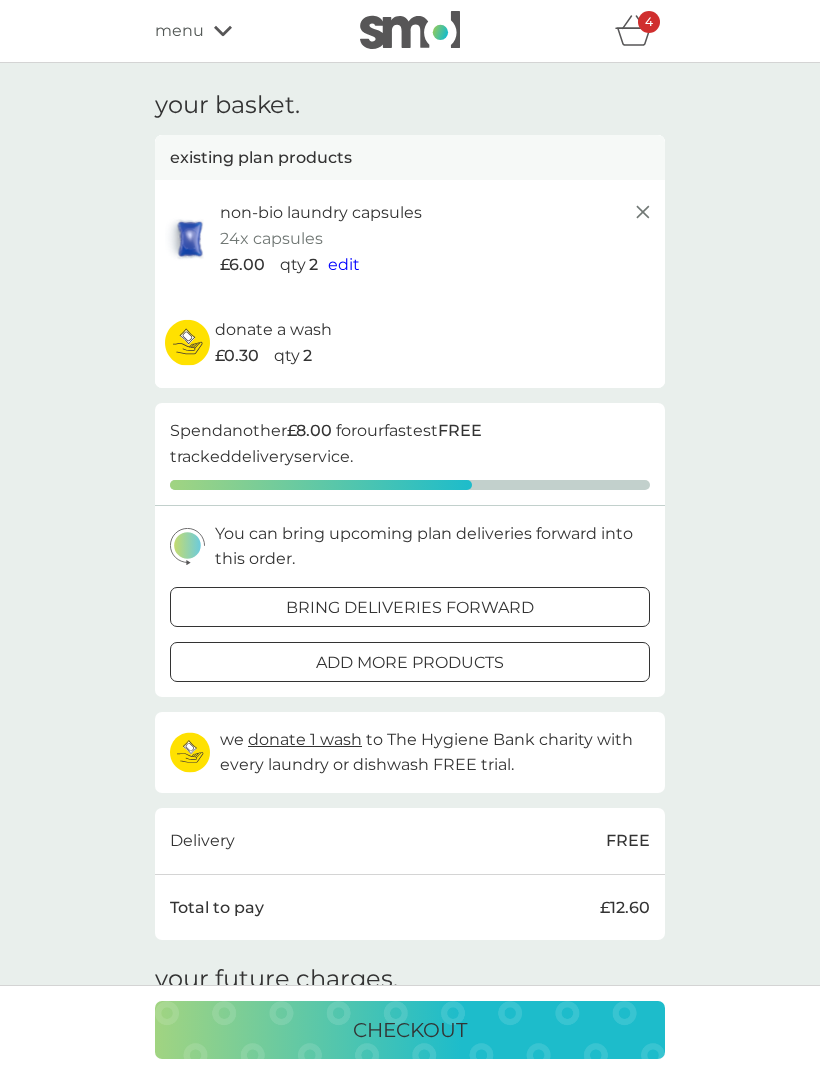 click 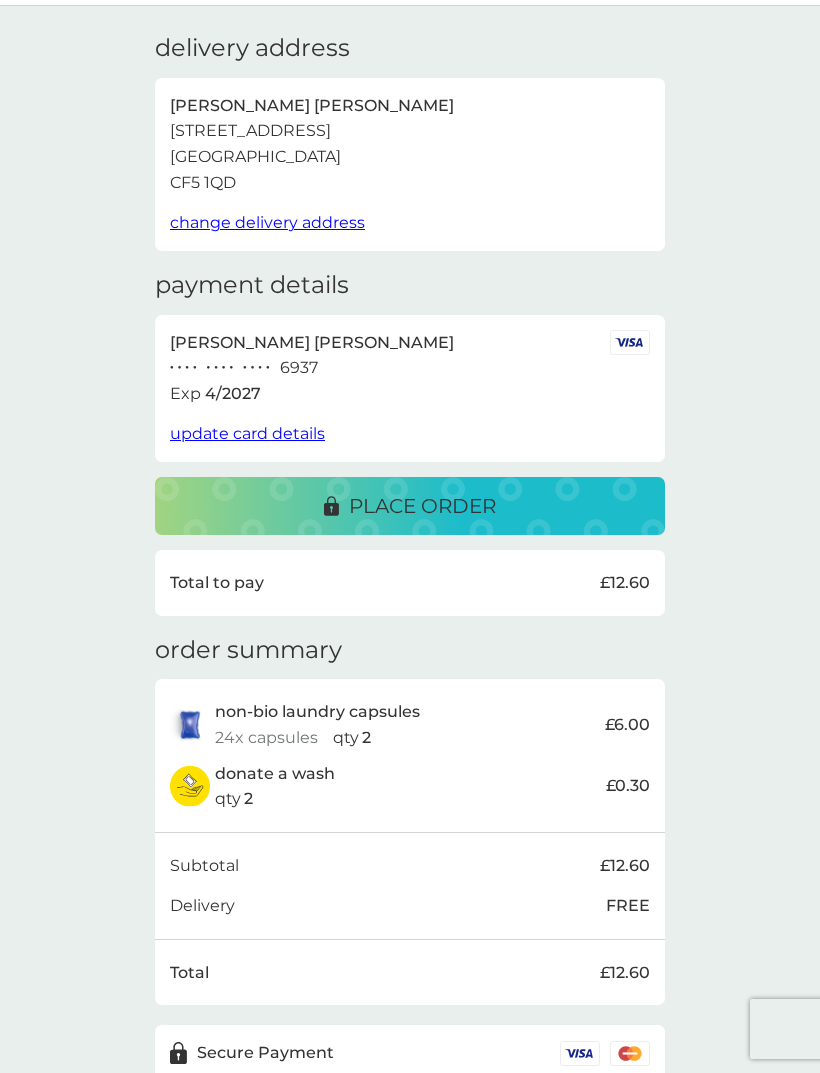 scroll, scrollTop: 74, scrollLeft: 0, axis: vertical 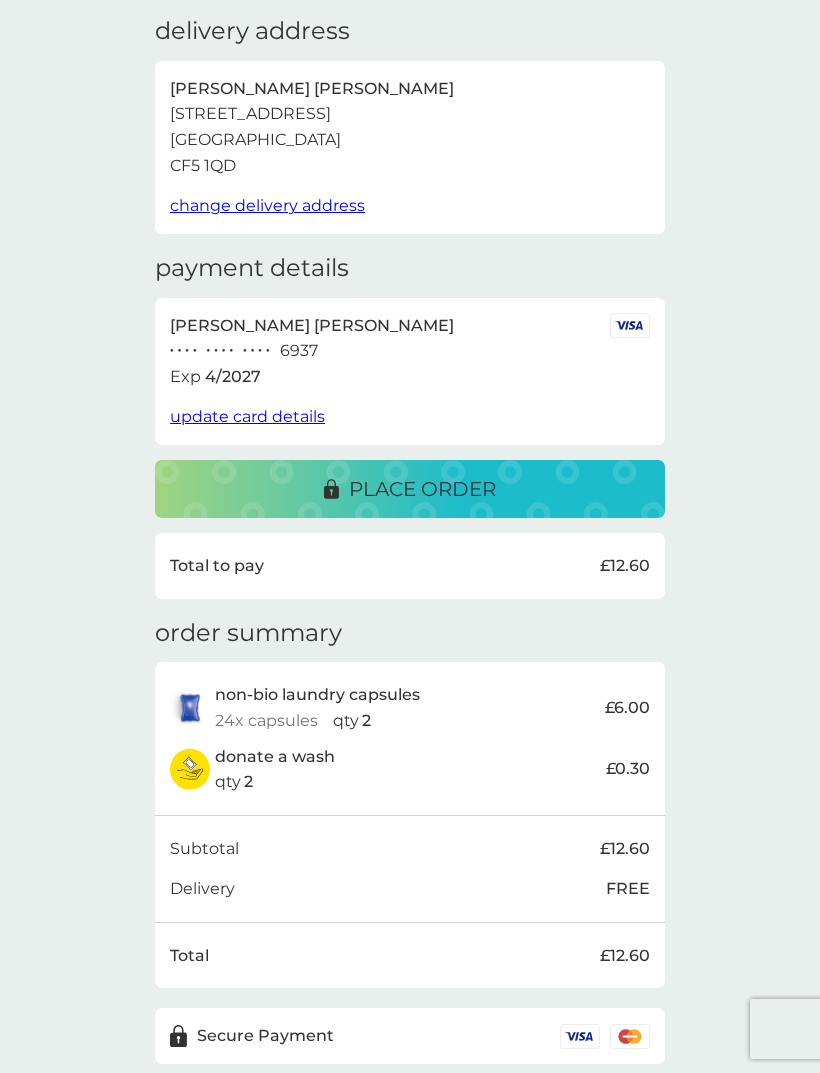 click on "place order" at bounding box center (422, 489) 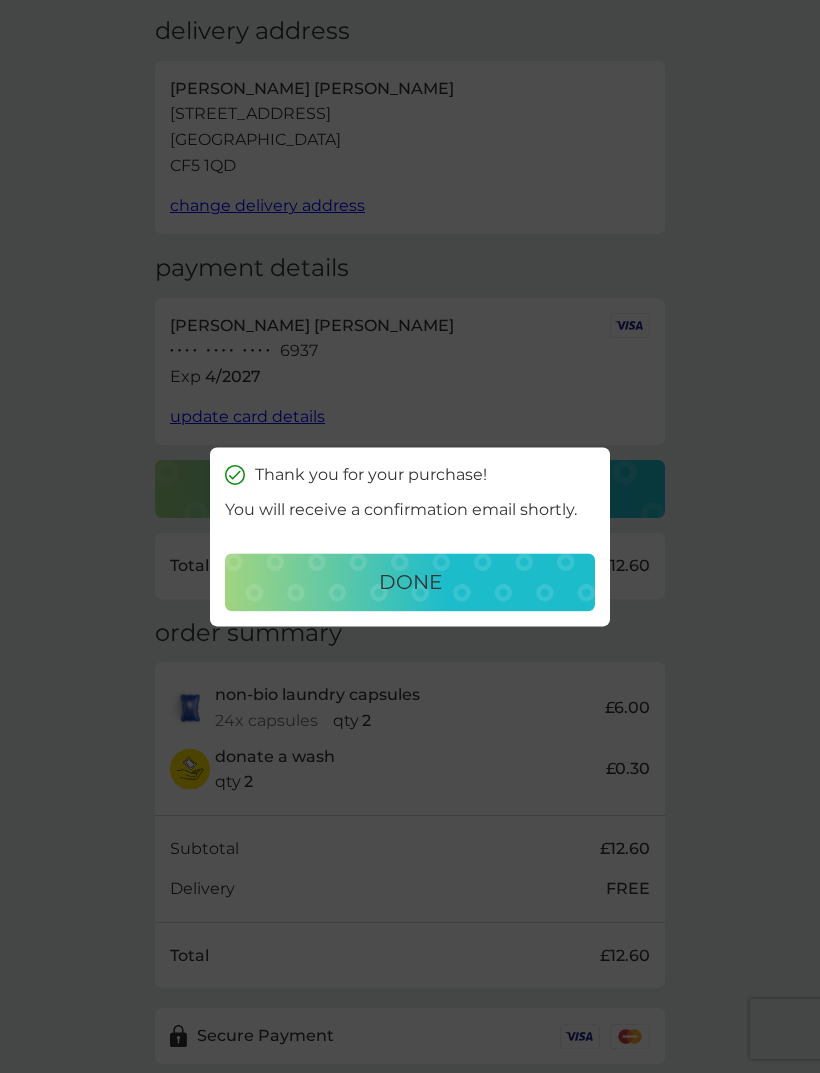 click on "done" at bounding box center [410, 582] 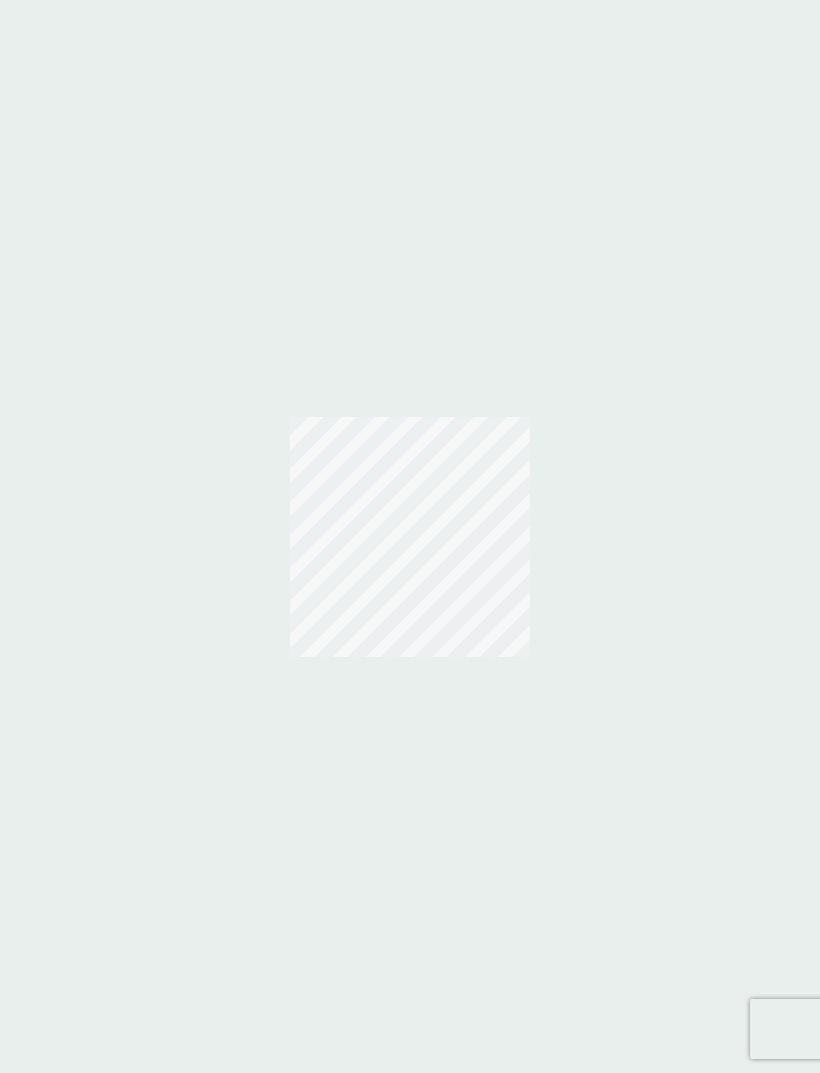 scroll, scrollTop: 0, scrollLeft: 0, axis: both 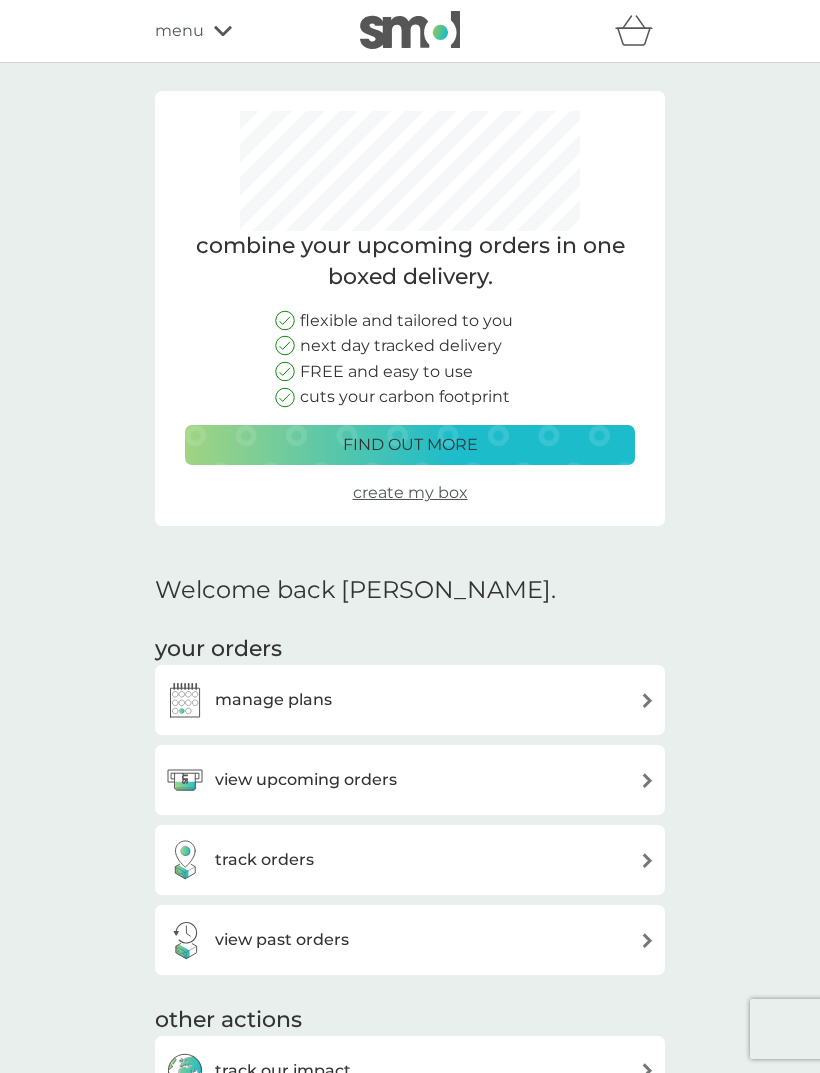 click on "manage plans" at bounding box center [273, 700] 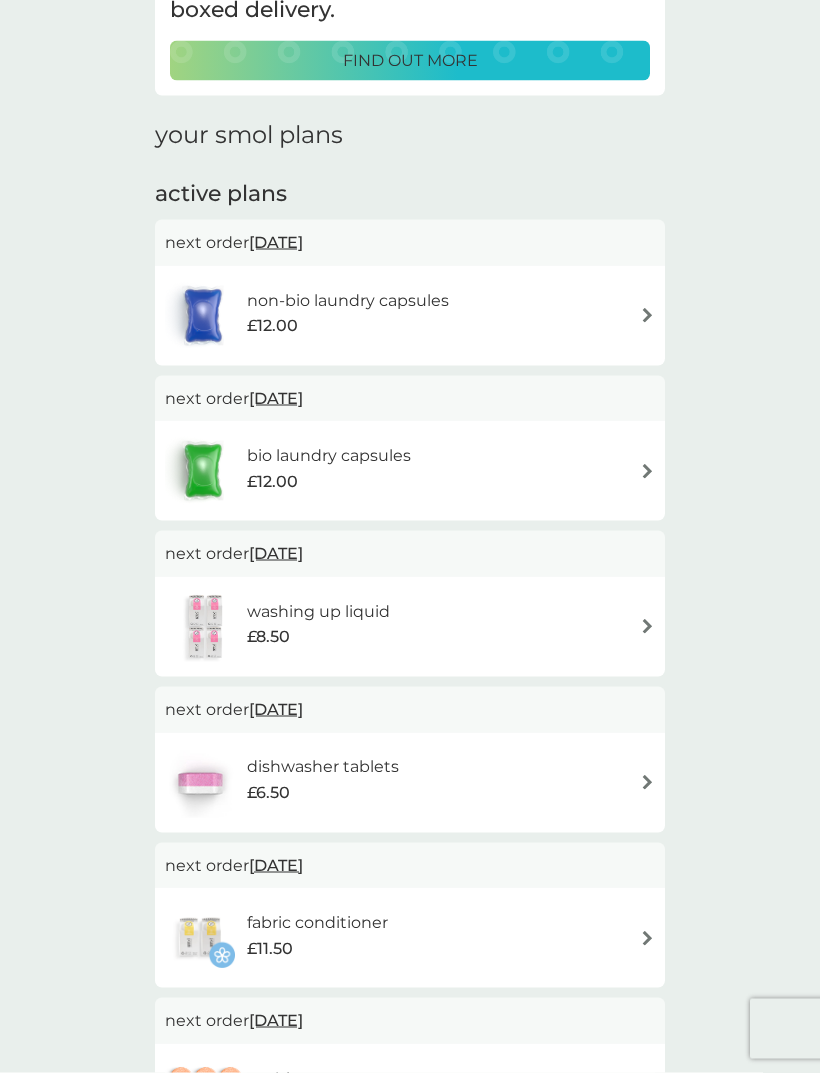 scroll, scrollTop: 198, scrollLeft: 0, axis: vertical 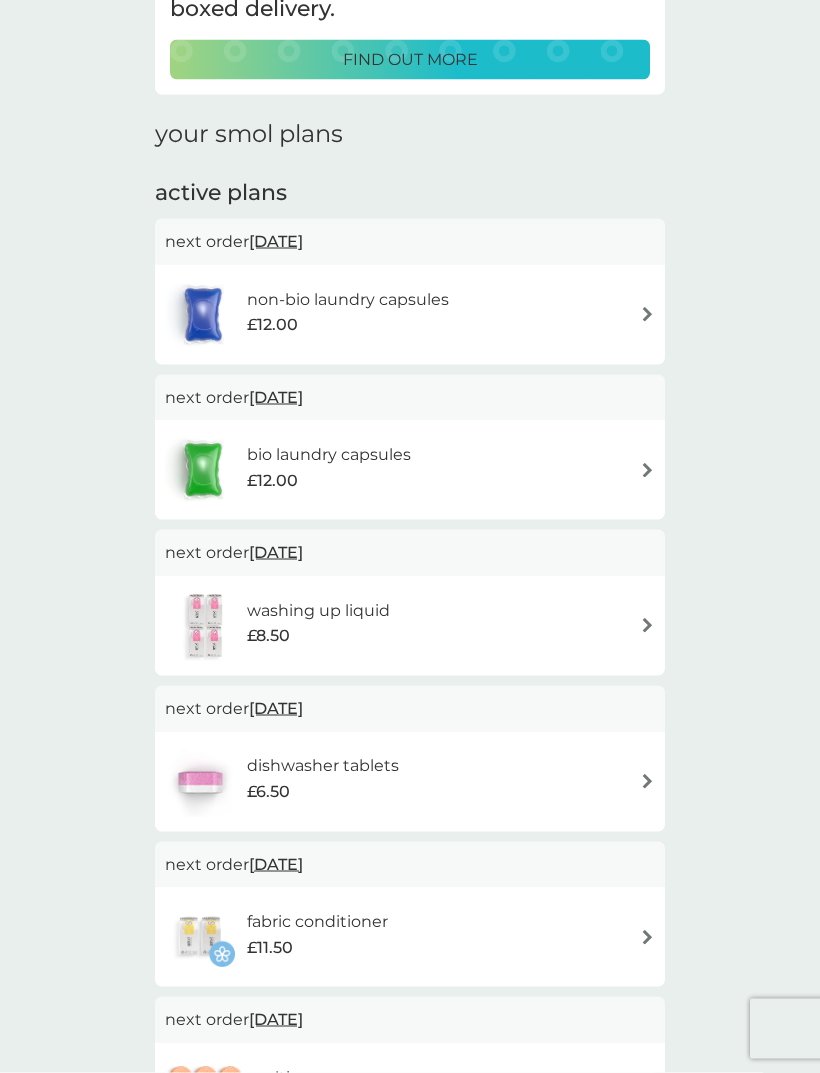 click on "washing up liquid £8.50" at bounding box center (410, 626) 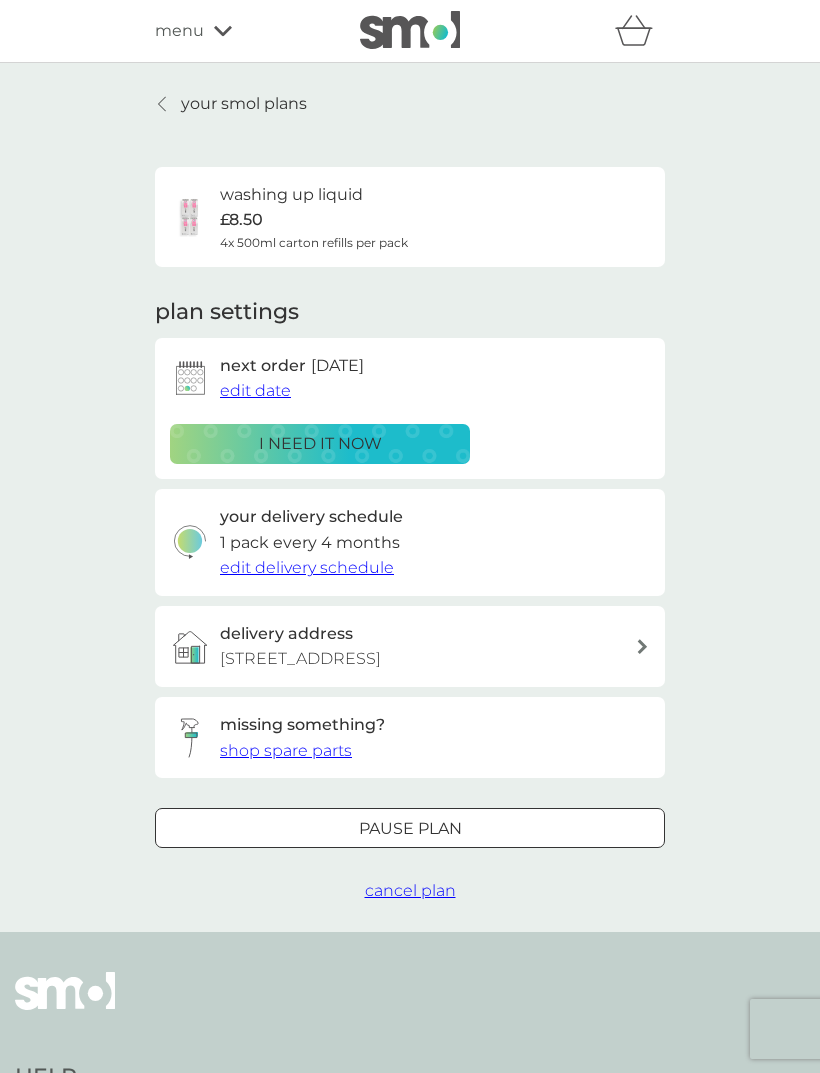 click on "edit delivery schedule" at bounding box center [307, 567] 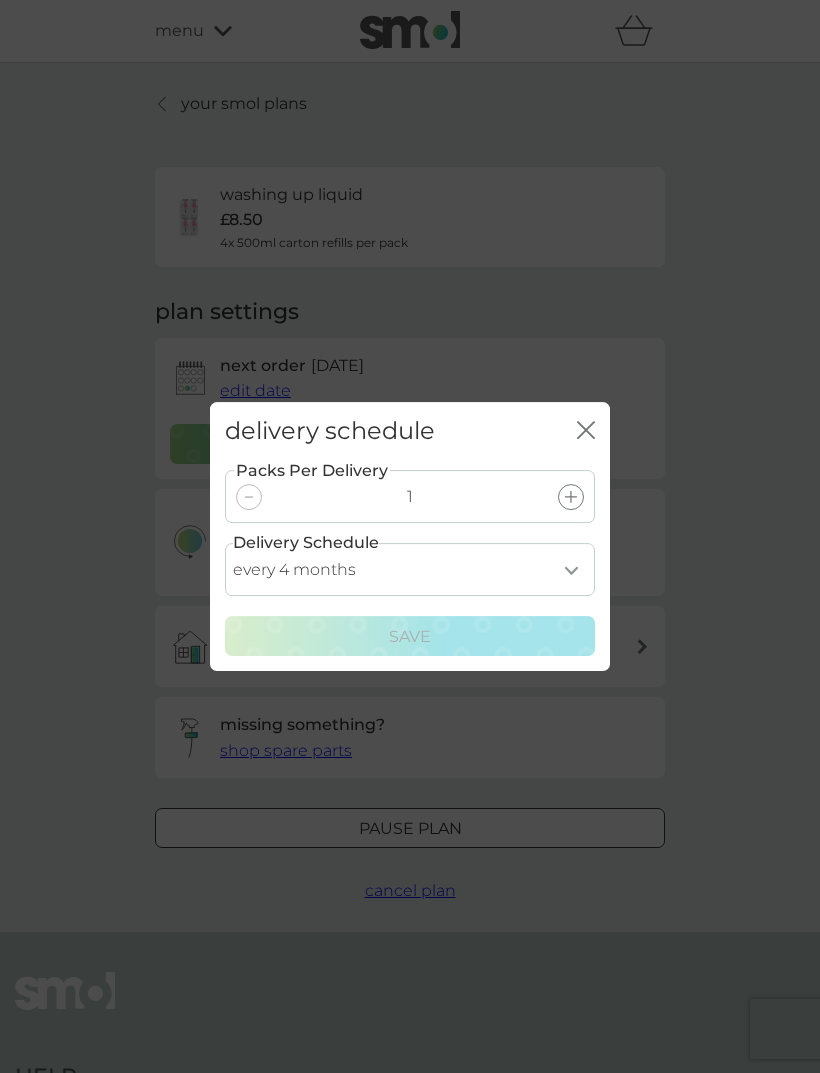click on "every 1 month every 2 months every 3 months every 4 months every 5 months every 6 months every 7 months" at bounding box center [410, 569] 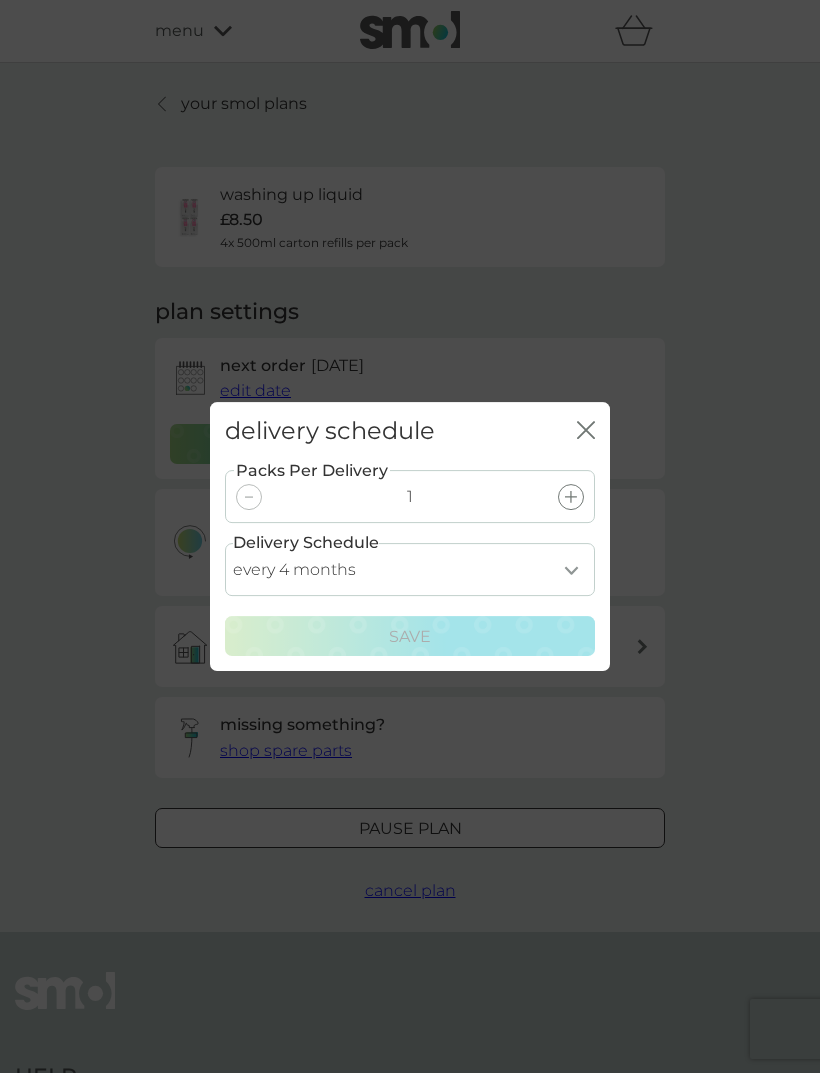 click 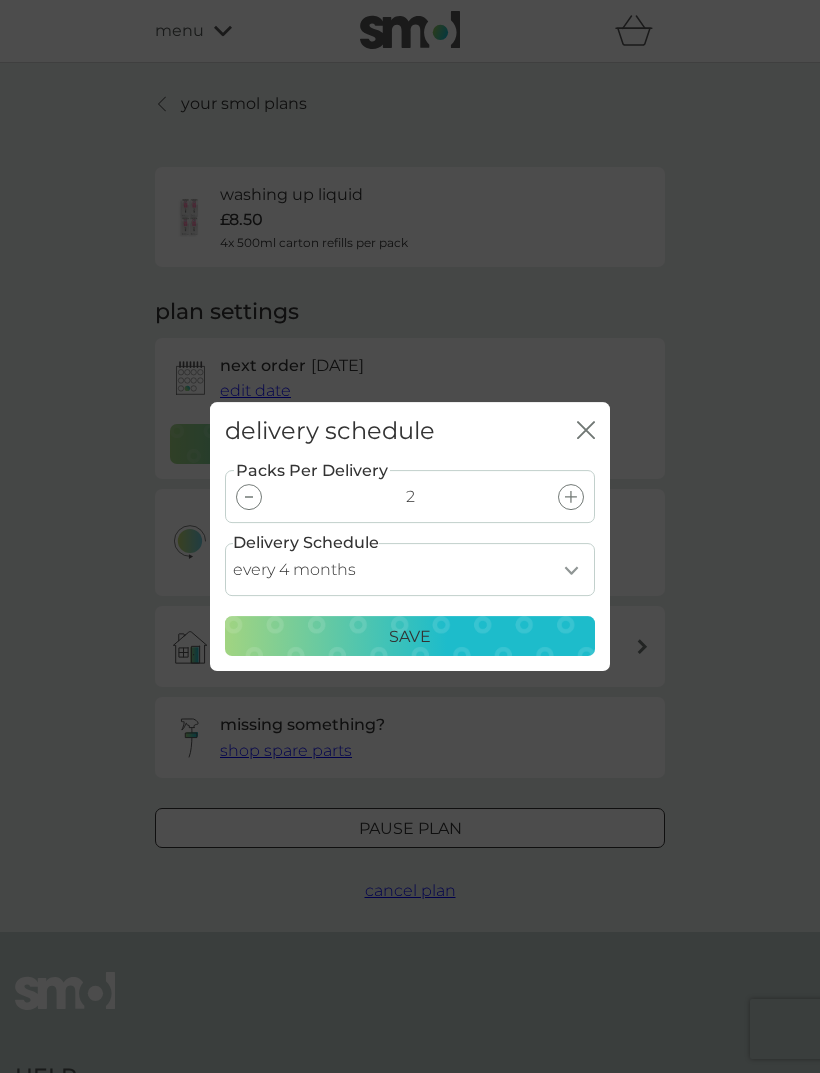 click at bounding box center (249, 497) 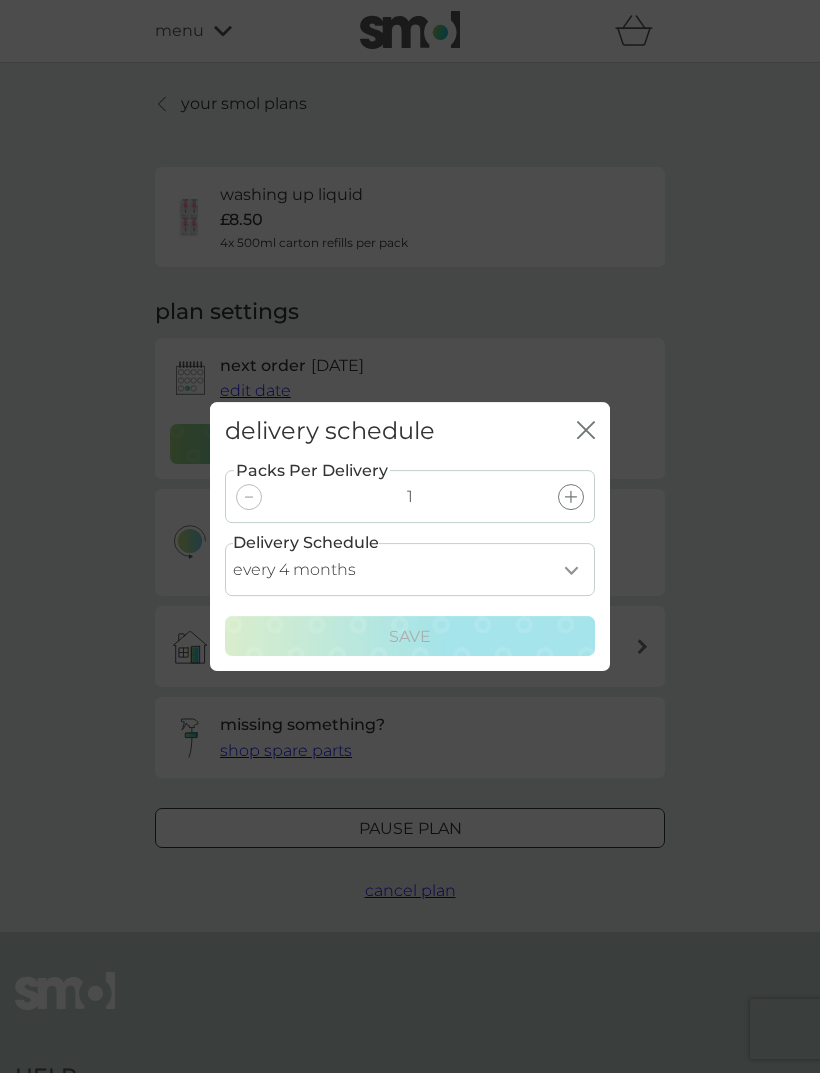 click at bounding box center [249, 497] 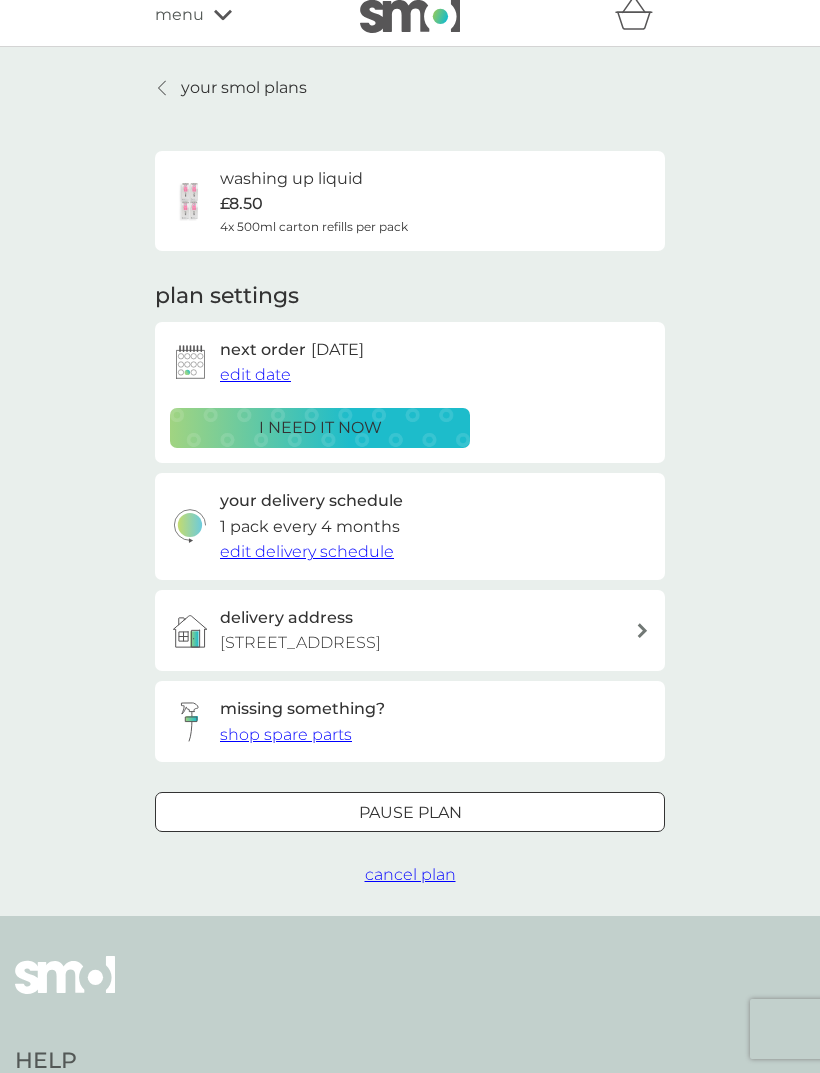scroll, scrollTop: 20, scrollLeft: 0, axis: vertical 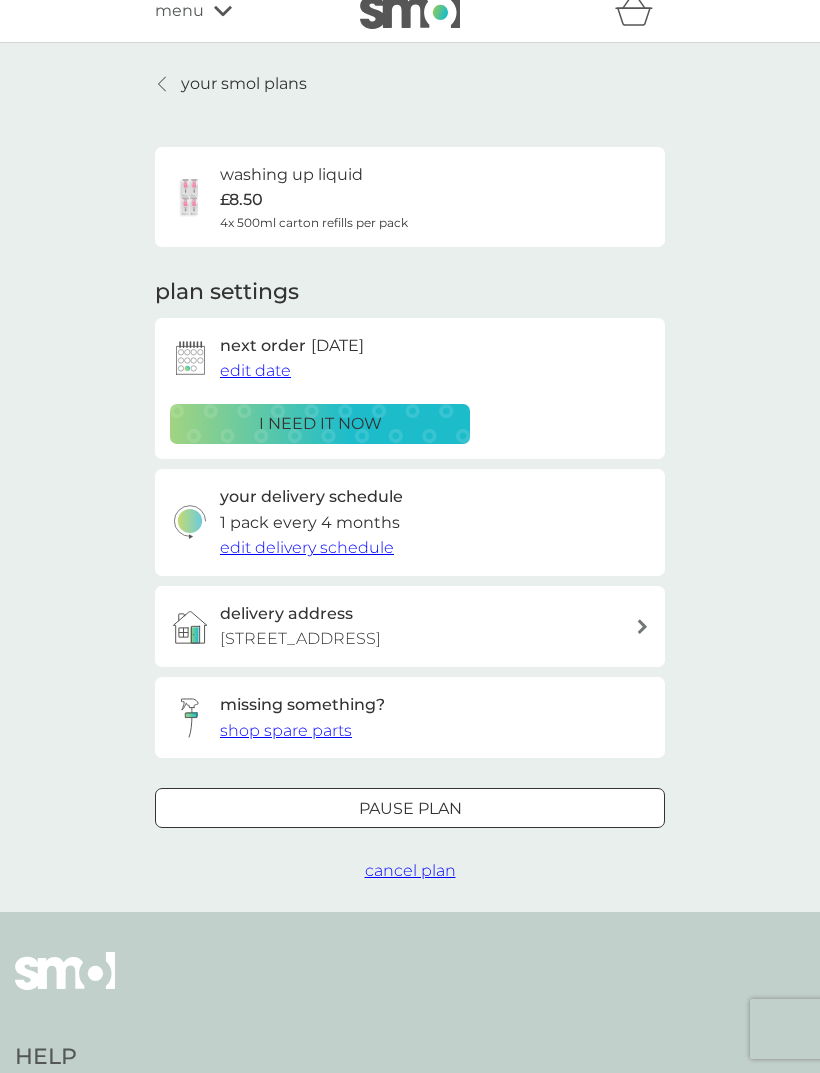 click on "next order 24 Jul 2025 edit date" at bounding box center [267, 358] 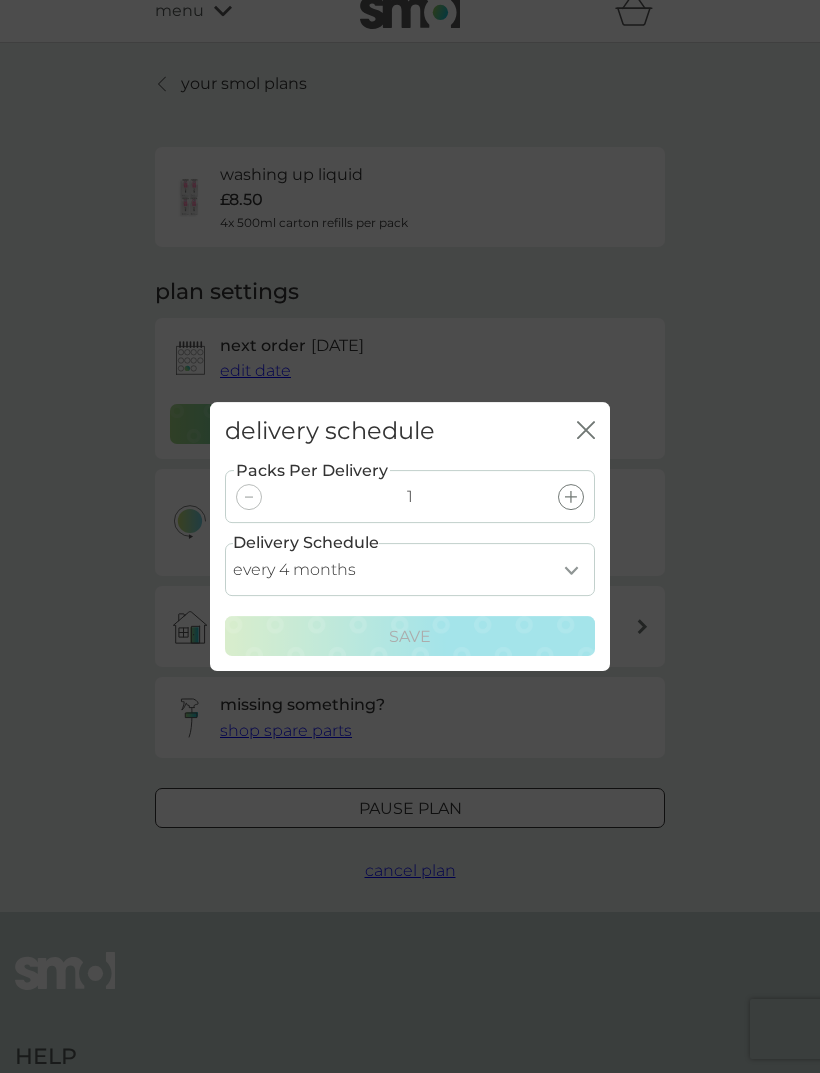 click on "every 1 month every 2 months every 3 months every 4 months every 5 months every 6 months every 7 months" at bounding box center [410, 569] 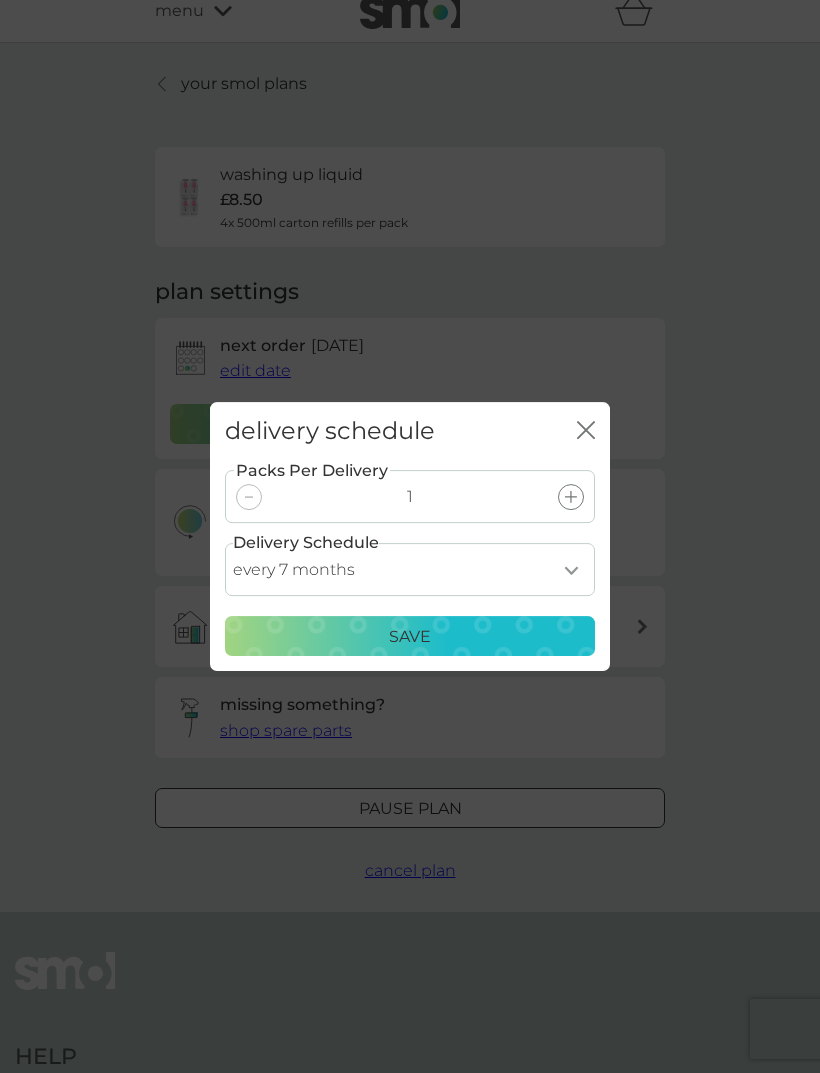 click on "Save" at bounding box center (410, 637) 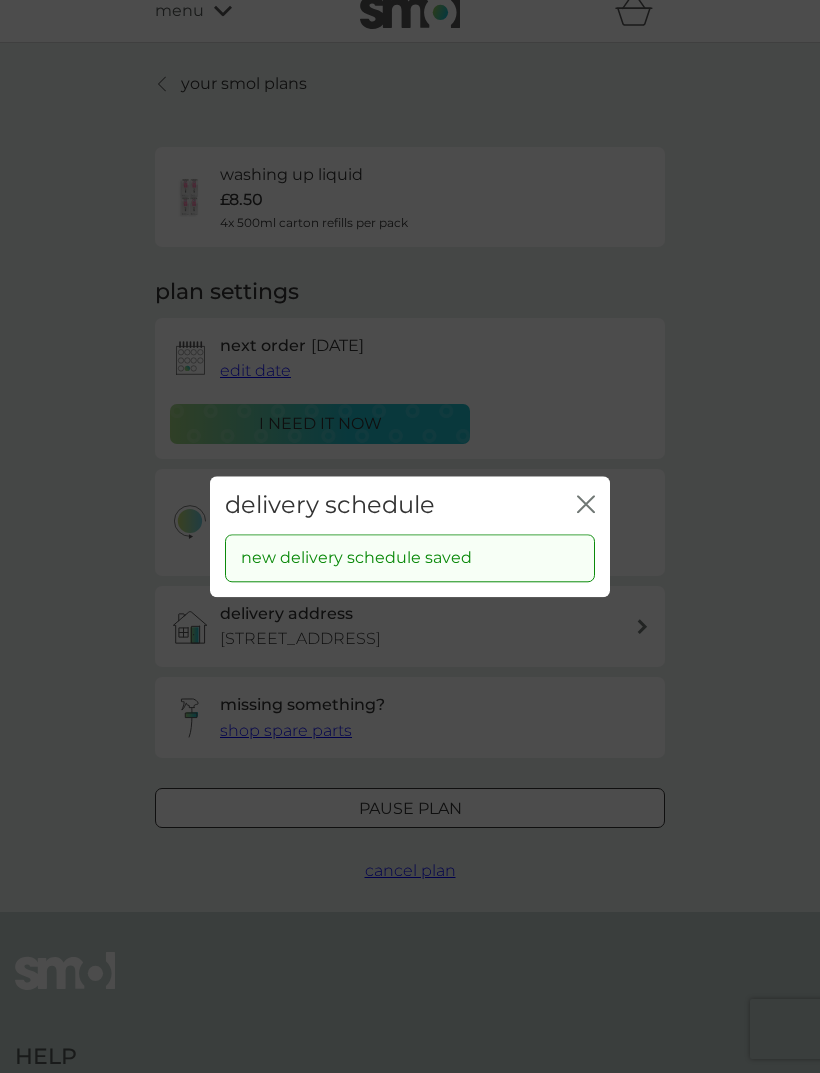 click on "close" 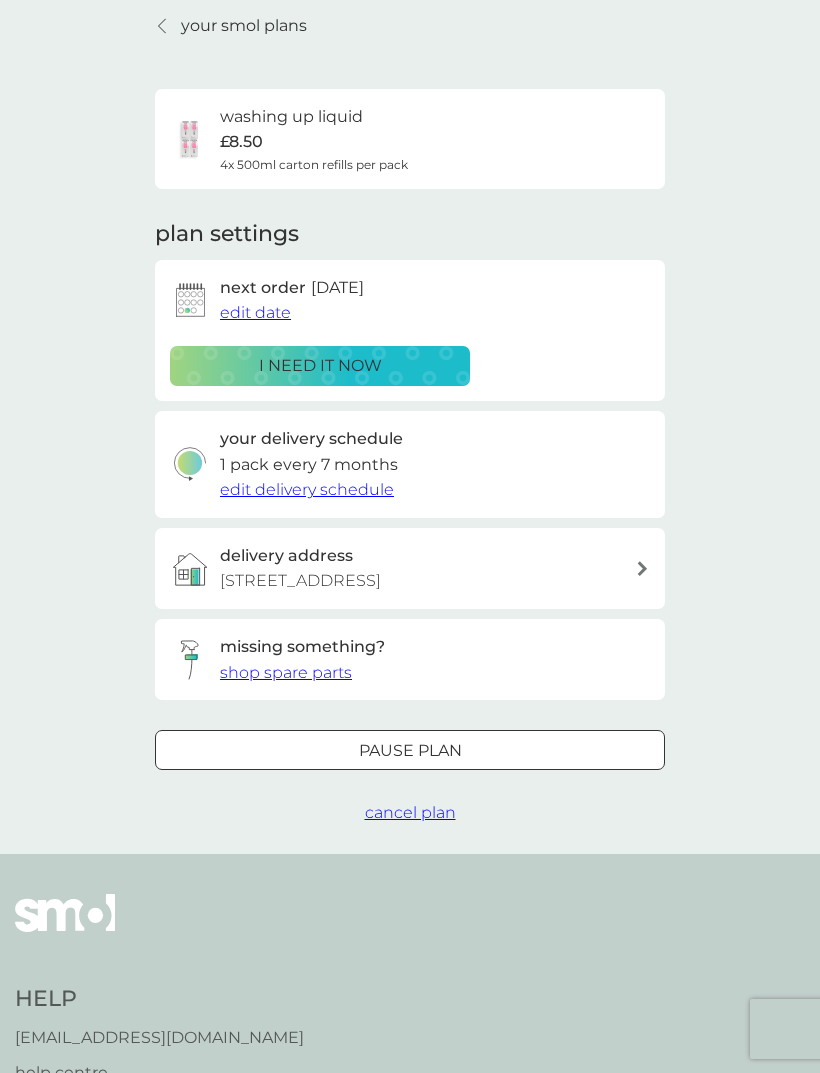 scroll, scrollTop: 0, scrollLeft: 0, axis: both 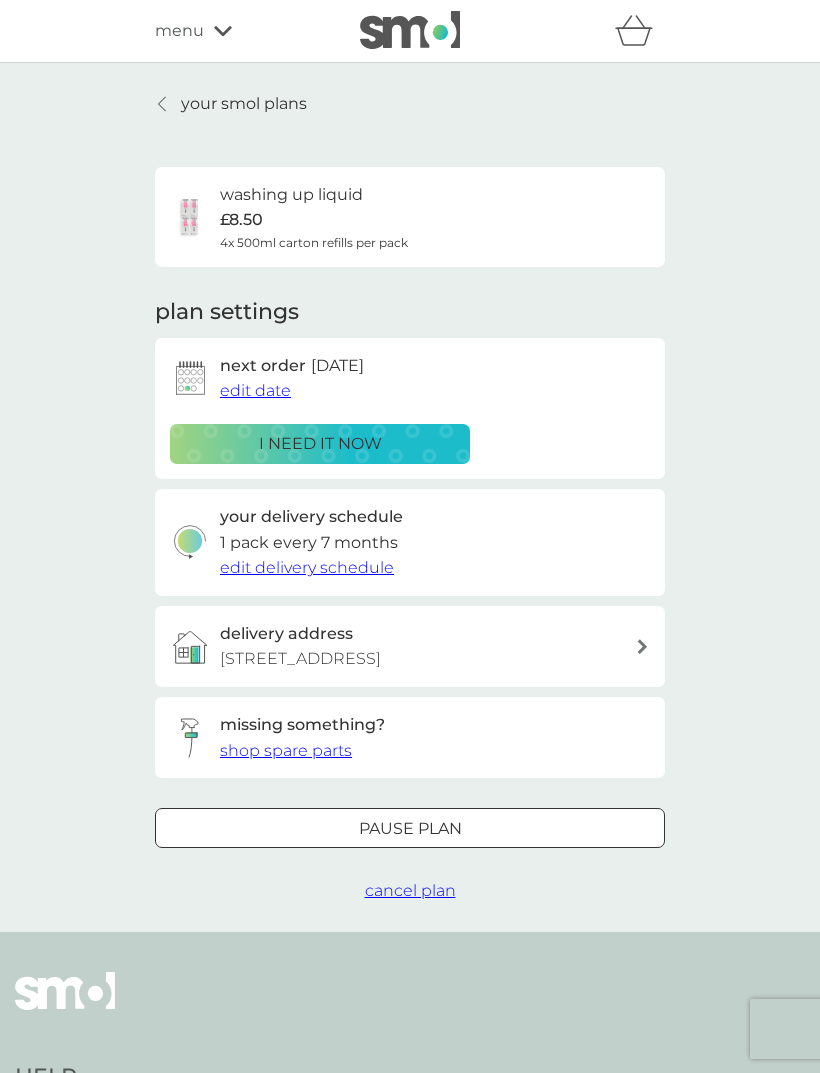 click on "your smol plans washing up liquid £8.50 4x 500ml carton refills per pack plan settings next order 24 Jul 2025 edit date i need it now your delivery schedule 1 pack every 7 months edit delivery schedule delivery address 9 Library Street,  Caerdydd, CF5 1QD missing something? shop spare parts Pause plan cancel plan" at bounding box center [410, 497] 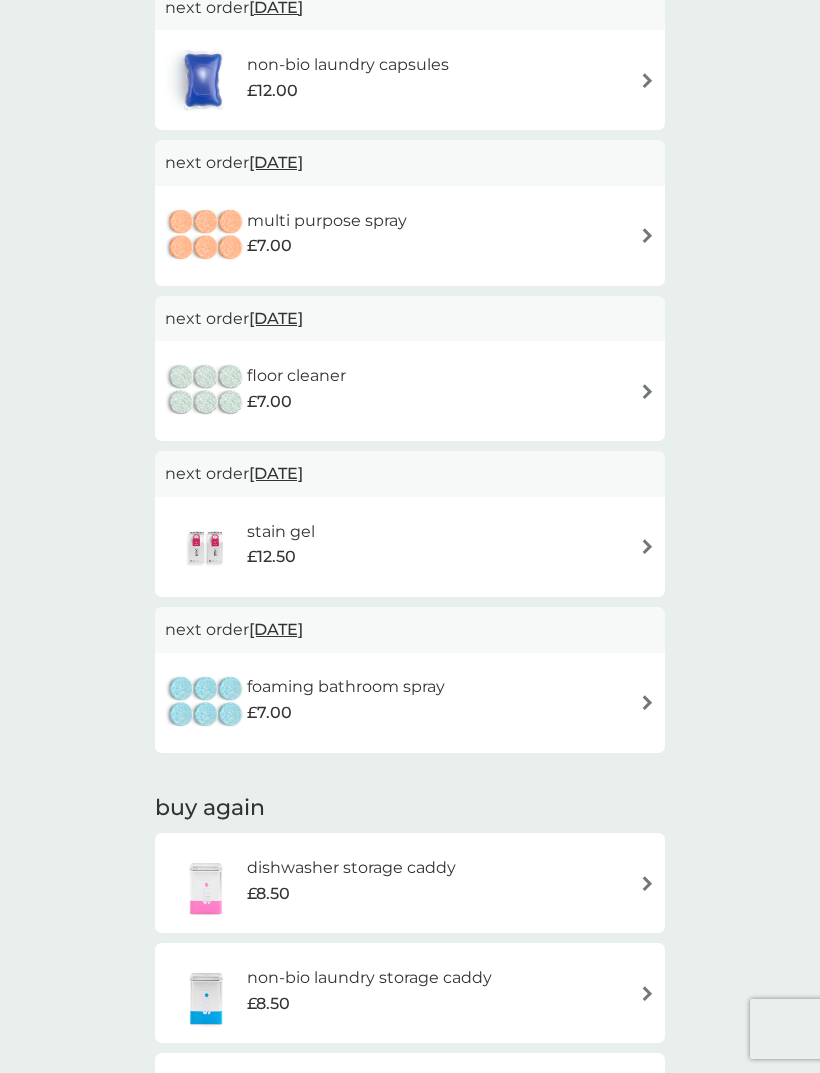 scroll, scrollTop: 1054, scrollLeft: 0, axis: vertical 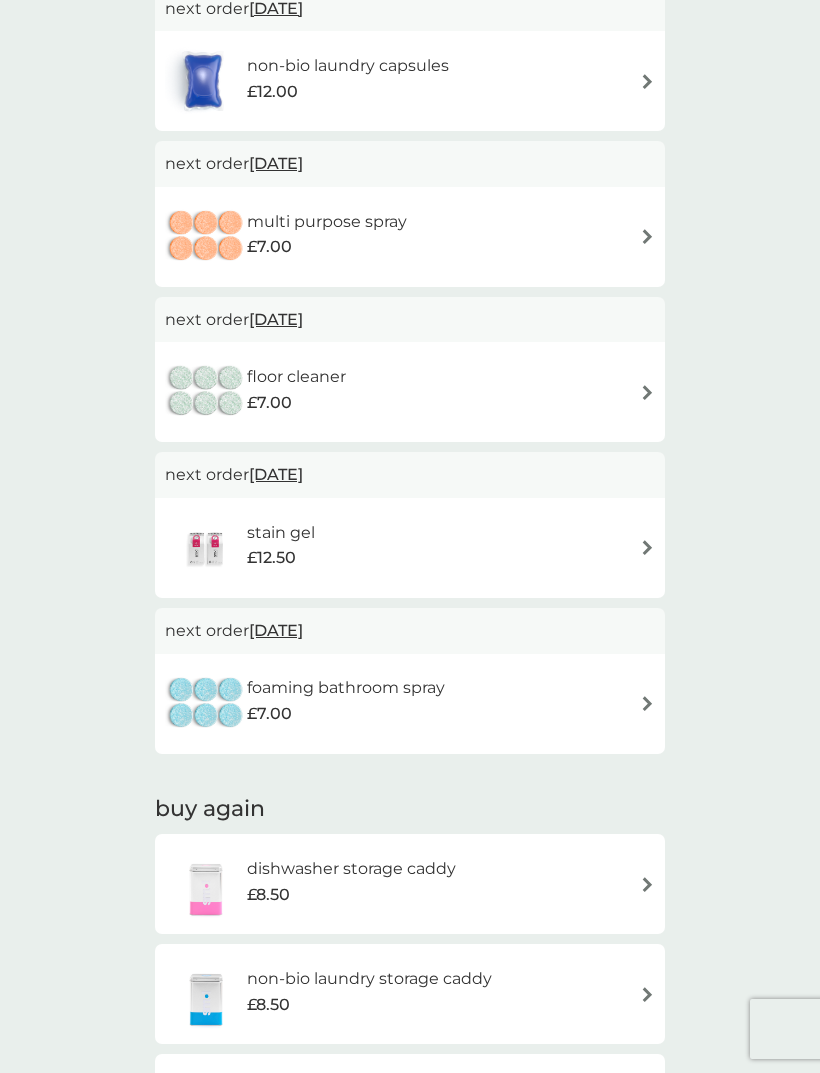 click on "foaming bathroom spray £7.00" at bounding box center (410, 704) 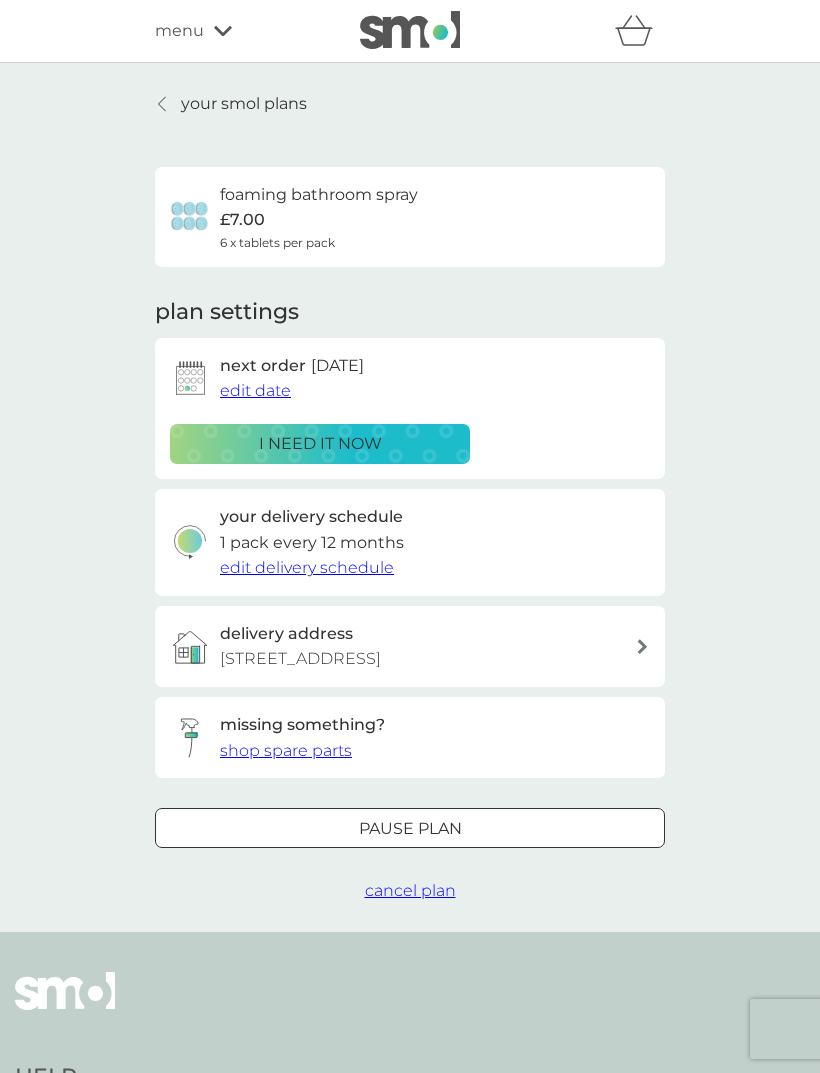 click on "Pause plan" at bounding box center [410, 829] 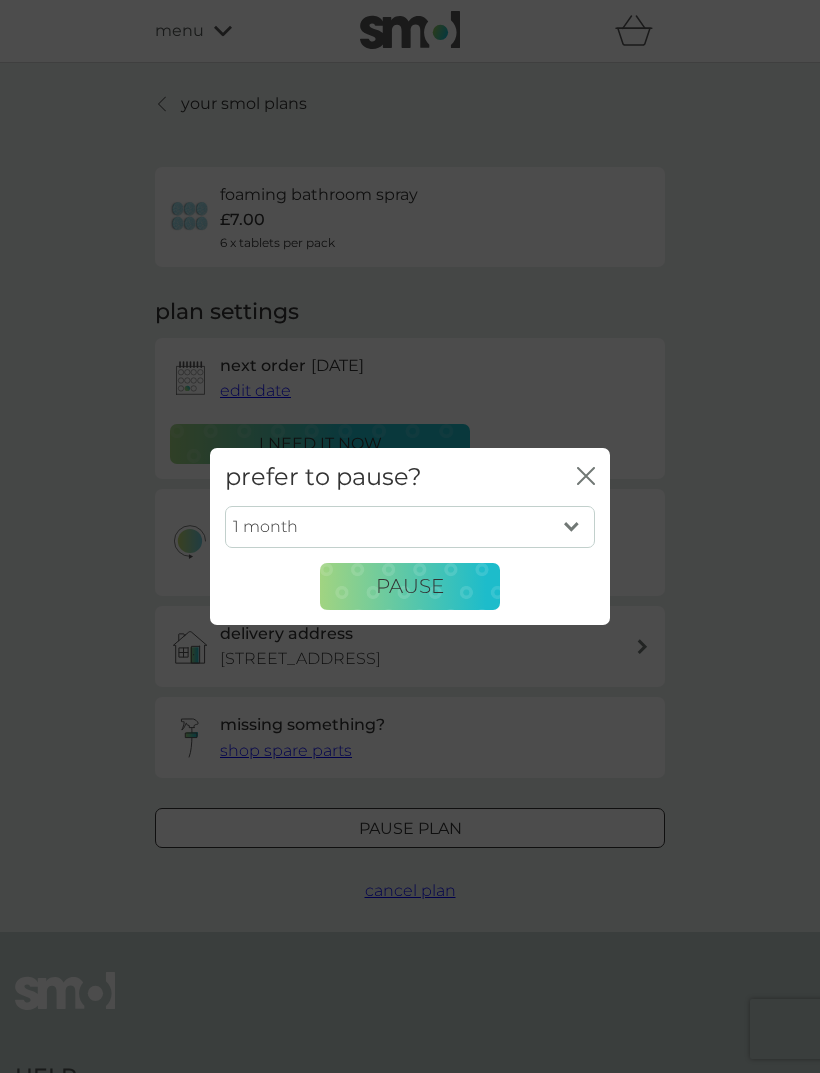click on "1 month 2 months 3 months 4 months 5 months 6 months" at bounding box center (410, 527) 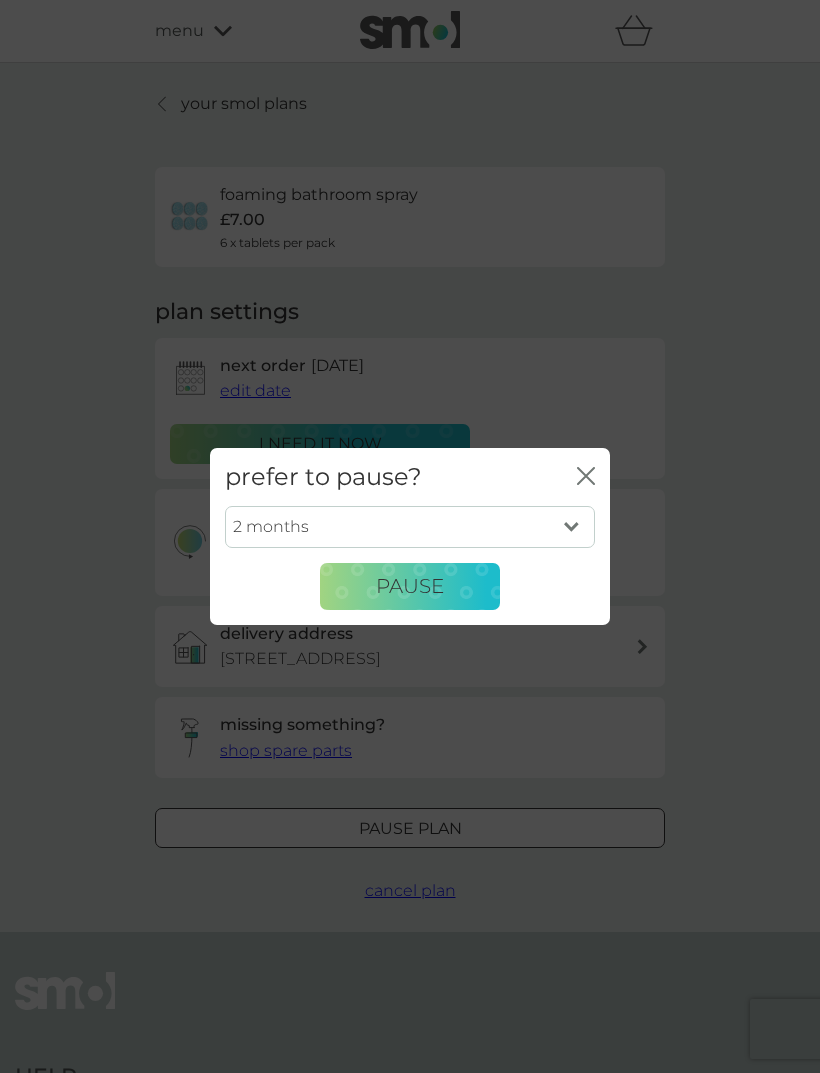 click on "1 month 2 months 3 months 4 months 5 months 6 months" at bounding box center (410, 527) 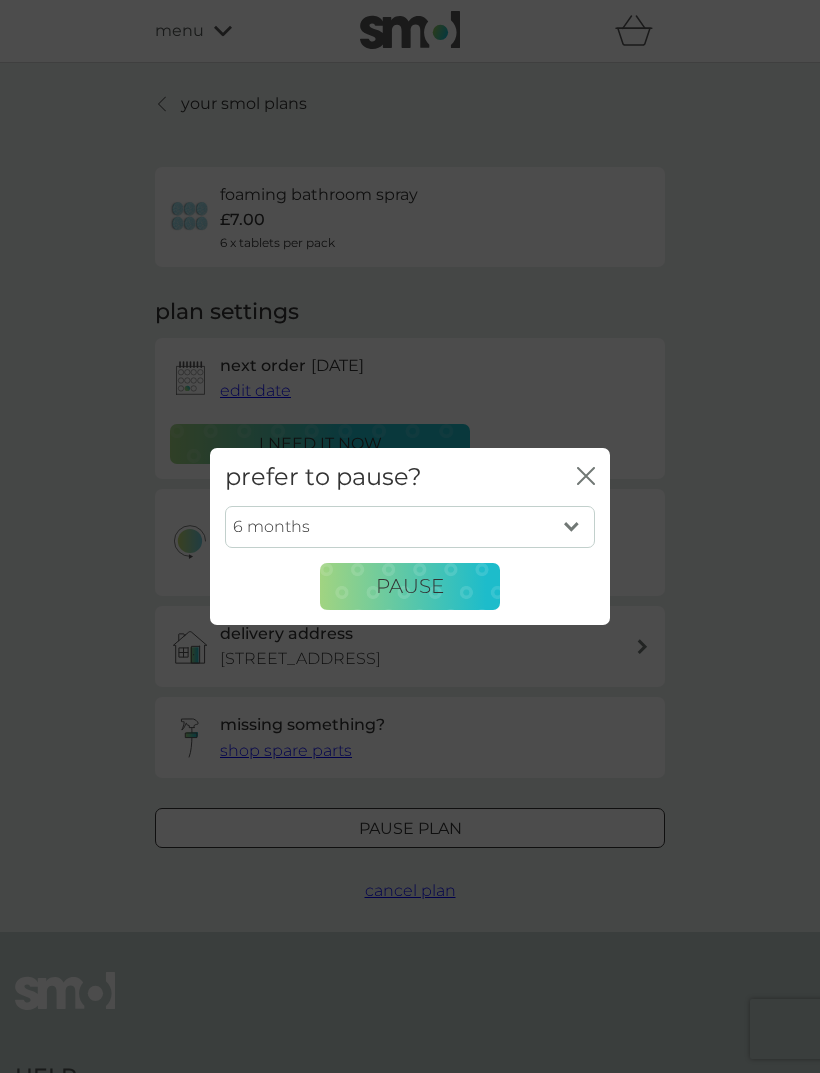 click on "Pause" at bounding box center [410, 587] 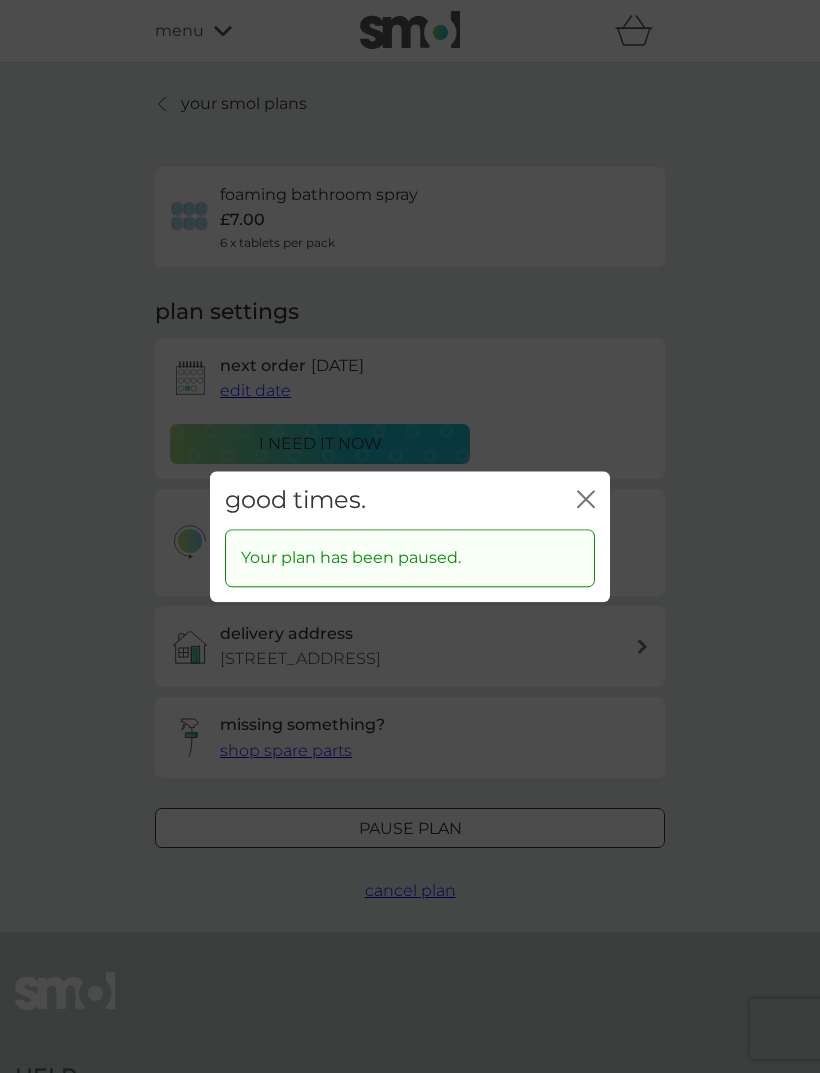 click on "close" 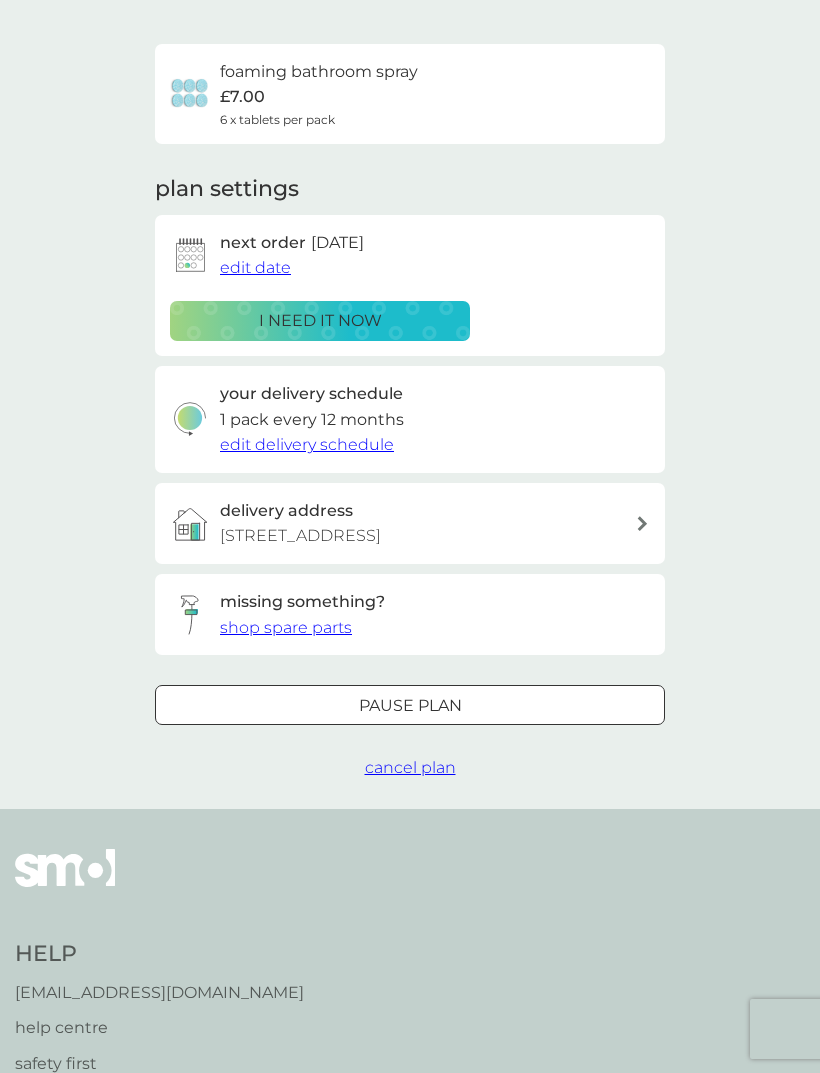 scroll, scrollTop: 0, scrollLeft: 0, axis: both 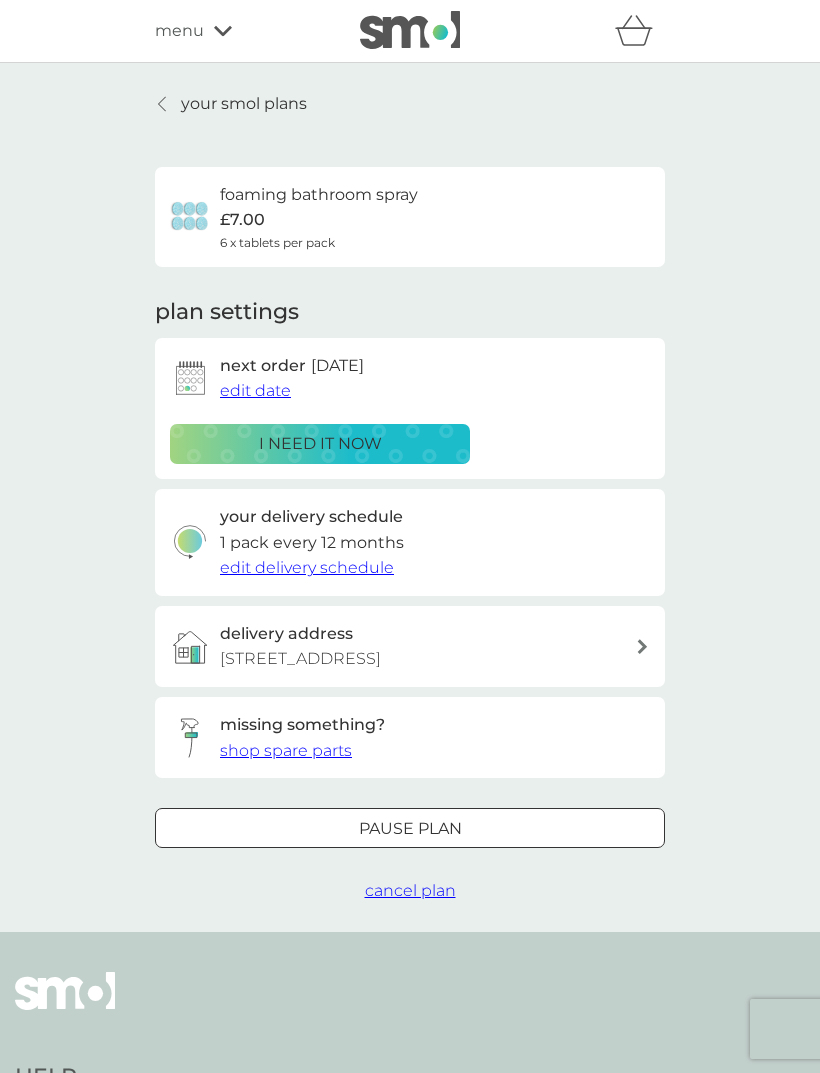 click on "your smol plans" at bounding box center [231, 104] 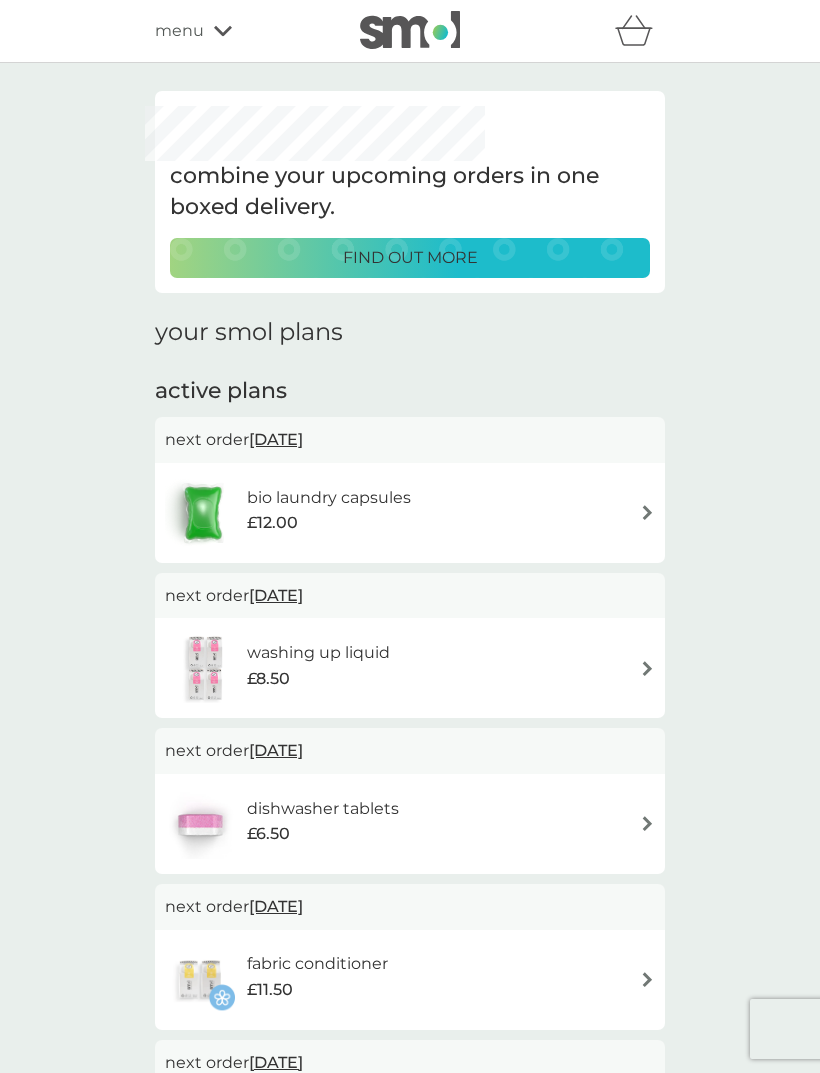 click at bounding box center (647, 668) 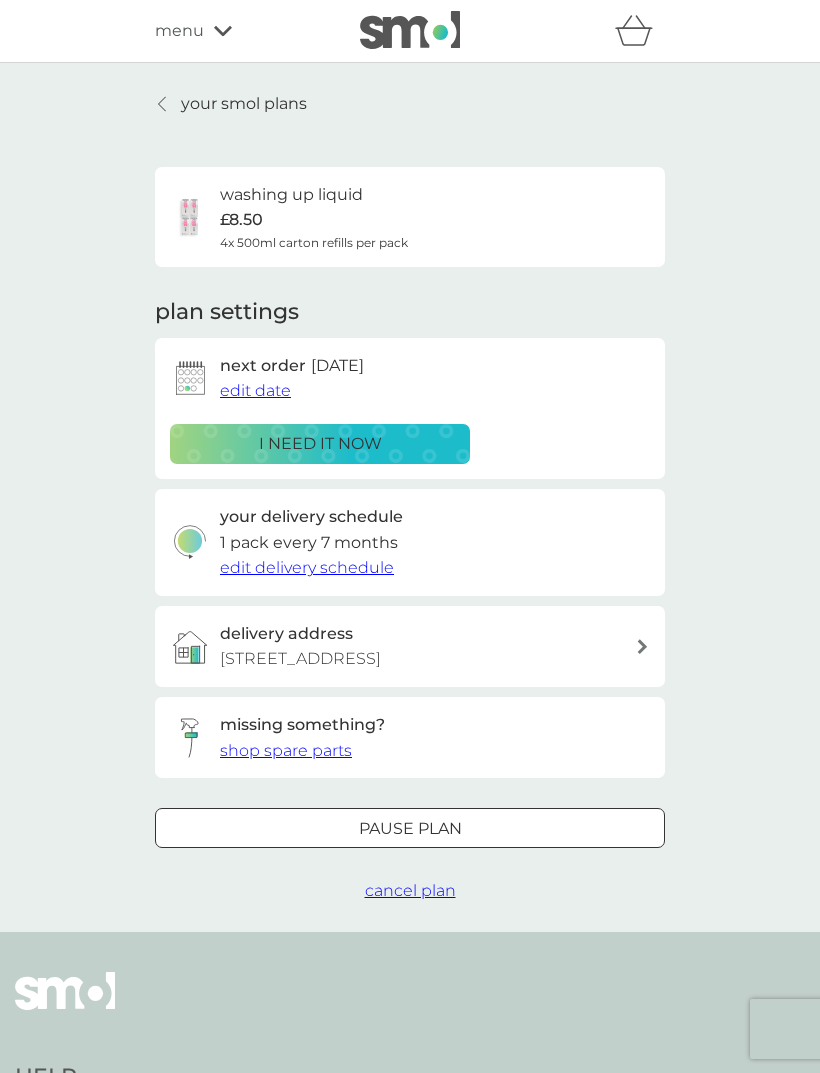click on "Pause plan" at bounding box center (410, 829) 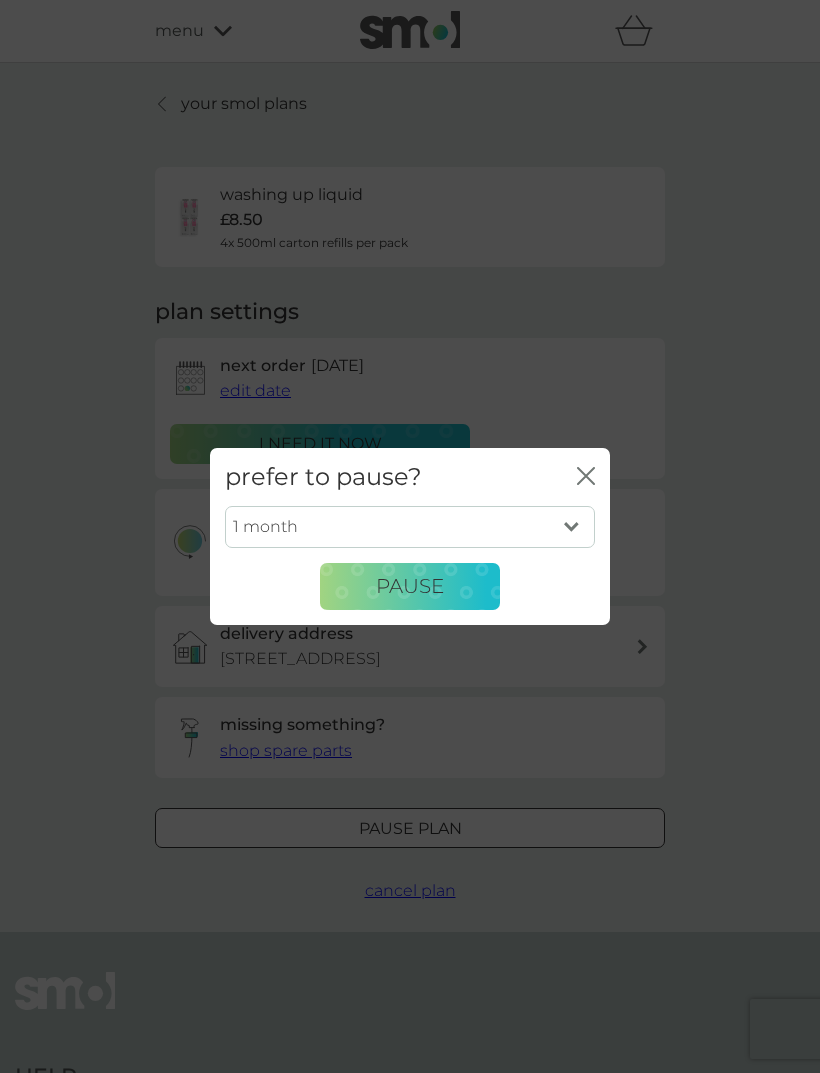 click on "1 month 2 months 3 months 4 months 5 months 6 months" at bounding box center (410, 527) 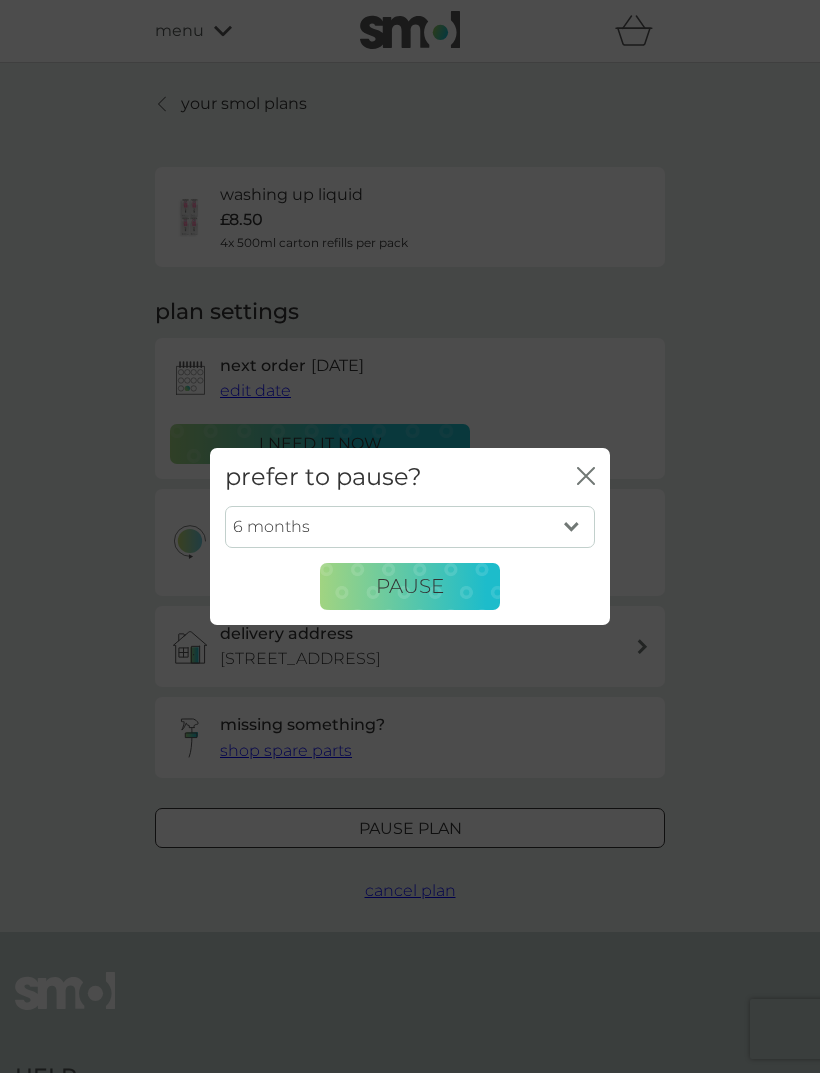 click on "Pause" at bounding box center (410, 586) 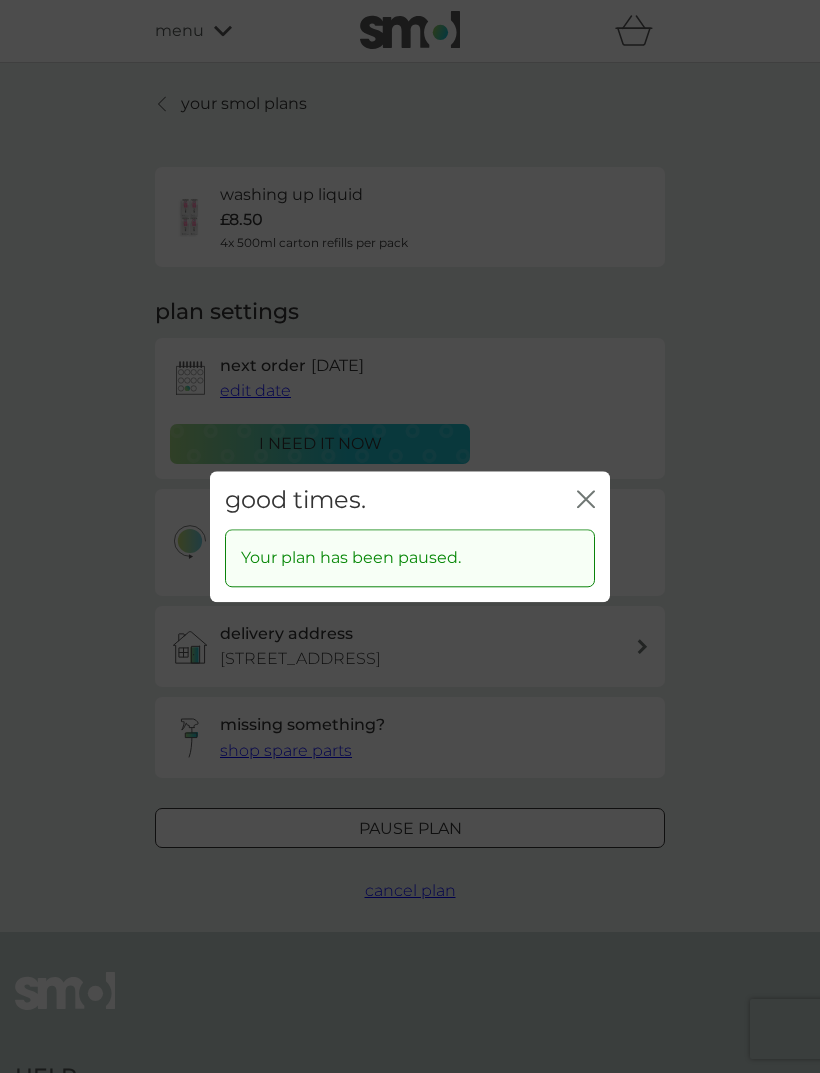 click on "close" 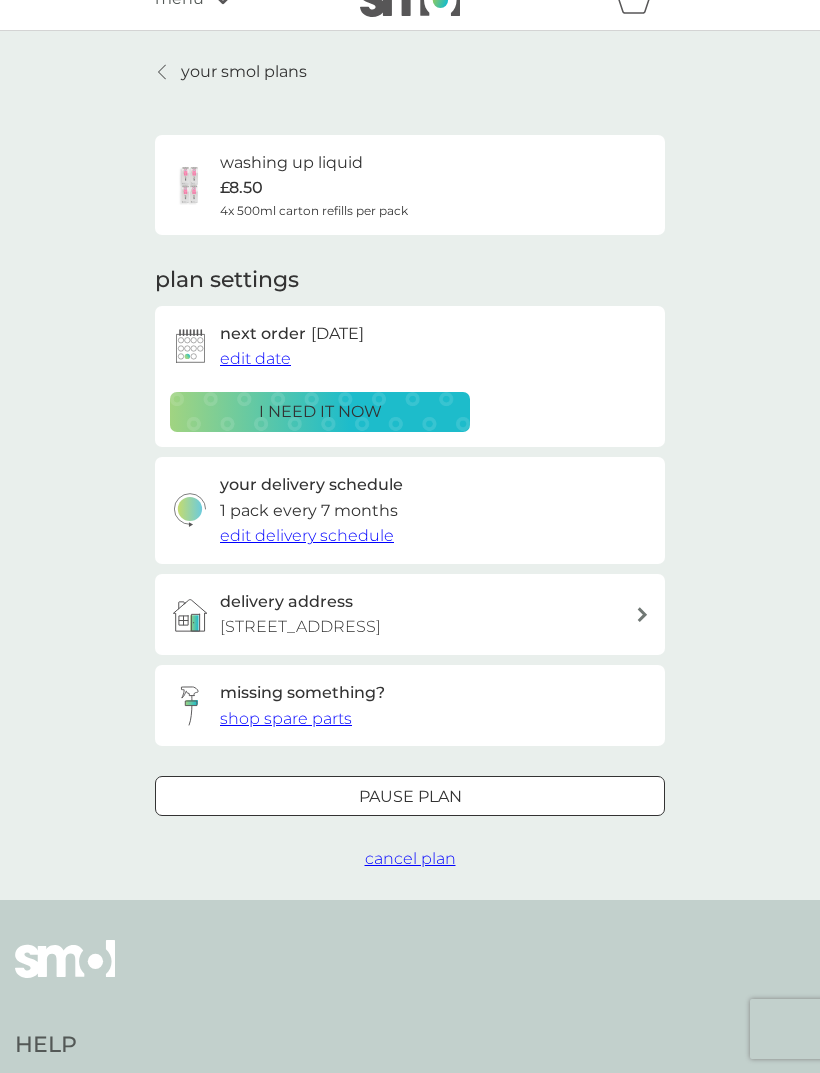 scroll, scrollTop: 0, scrollLeft: 0, axis: both 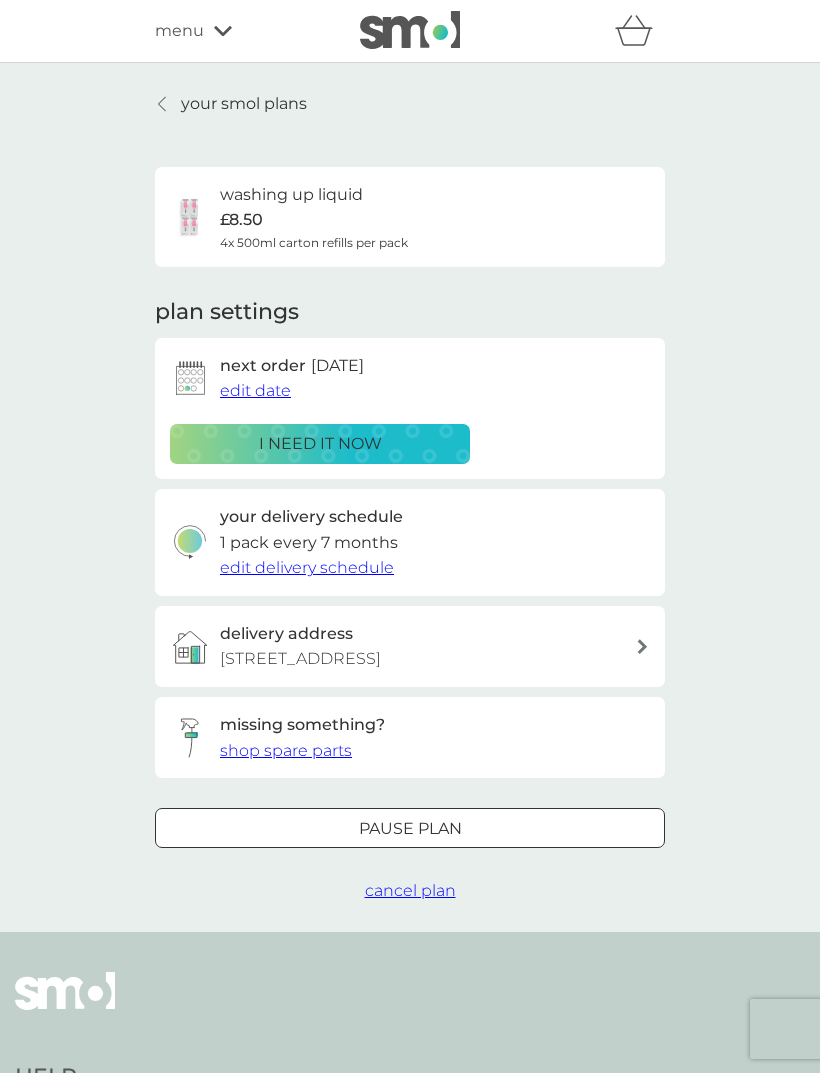 click 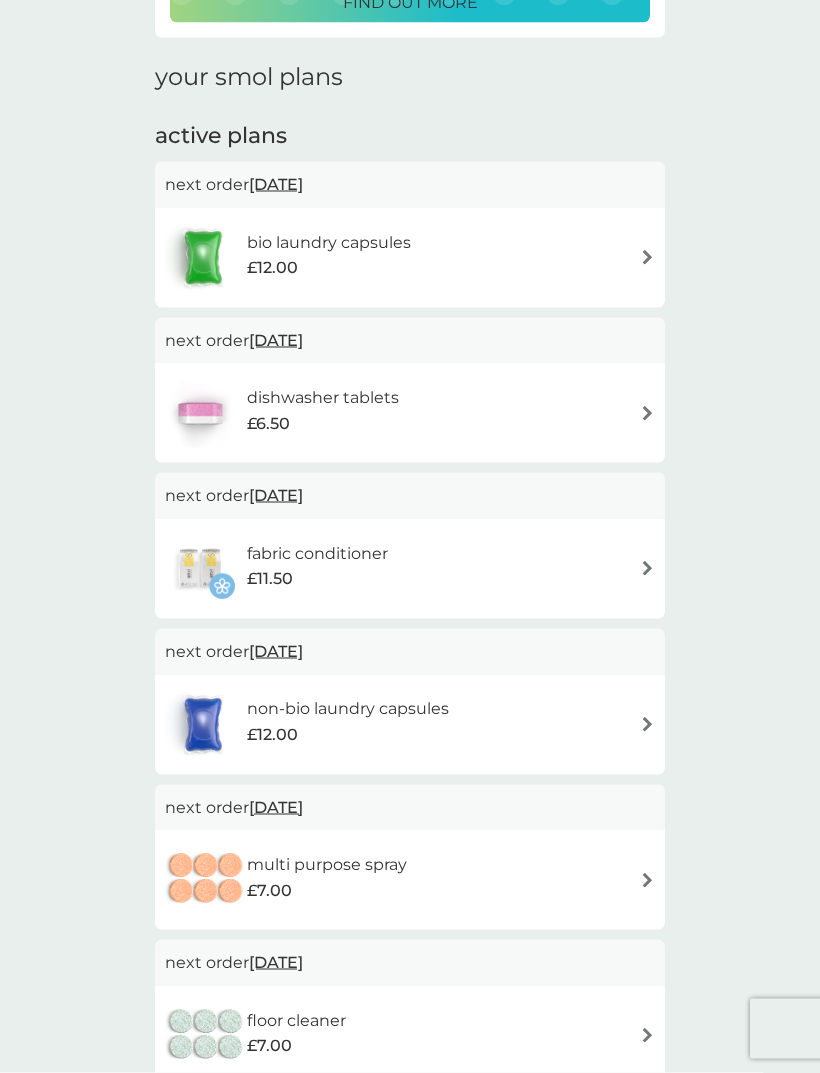 scroll, scrollTop: 258, scrollLeft: 0, axis: vertical 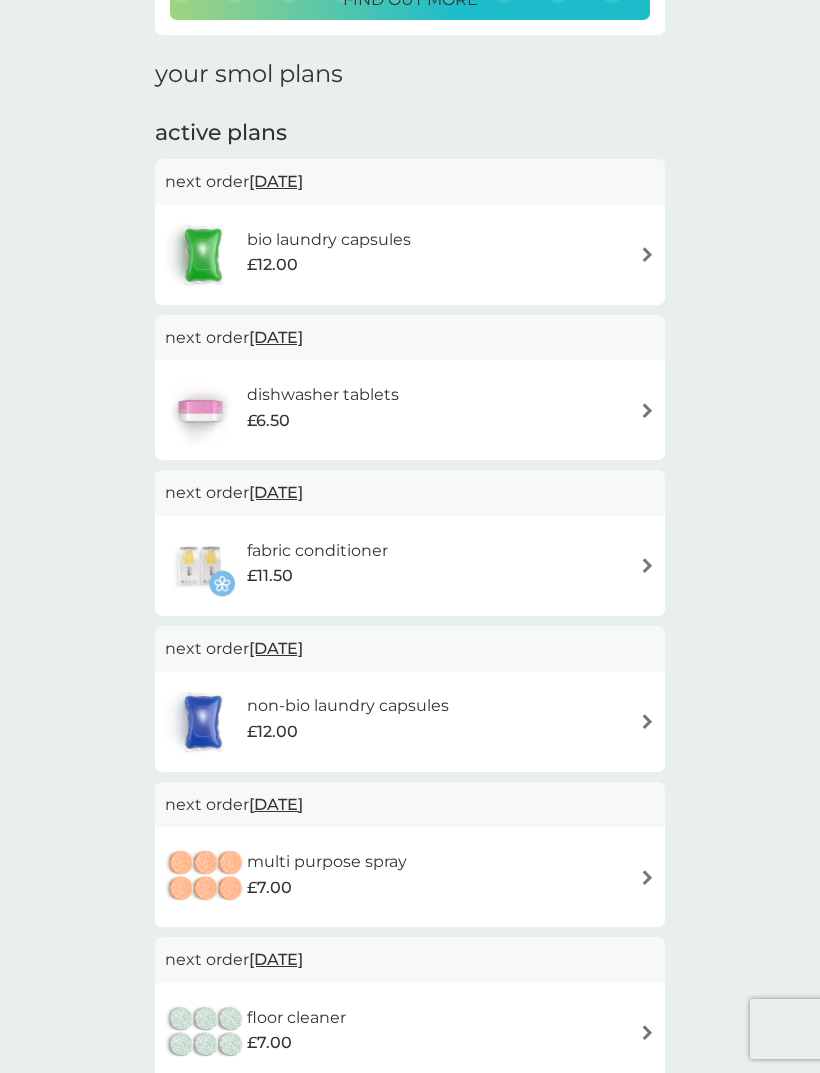 click on "multi purpose spray £7.00" at bounding box center [410, 877] 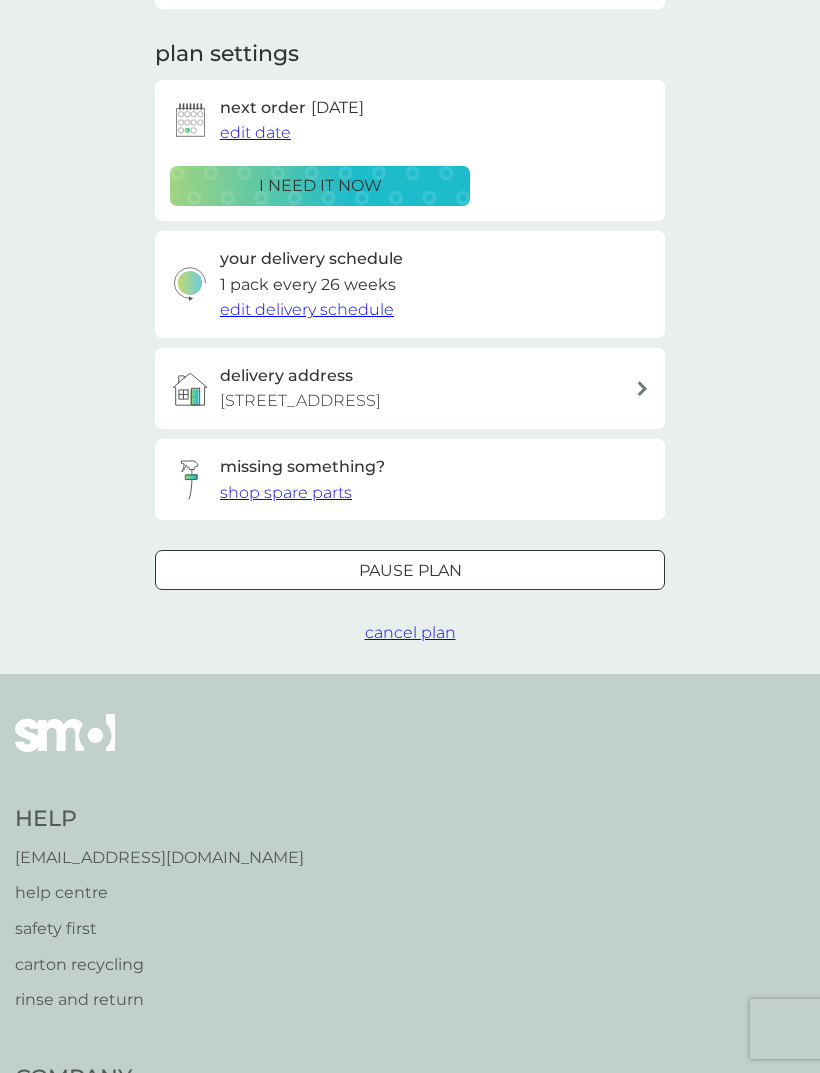 scroll, scrollTop: 0, scrollLeft: 0, axis: both 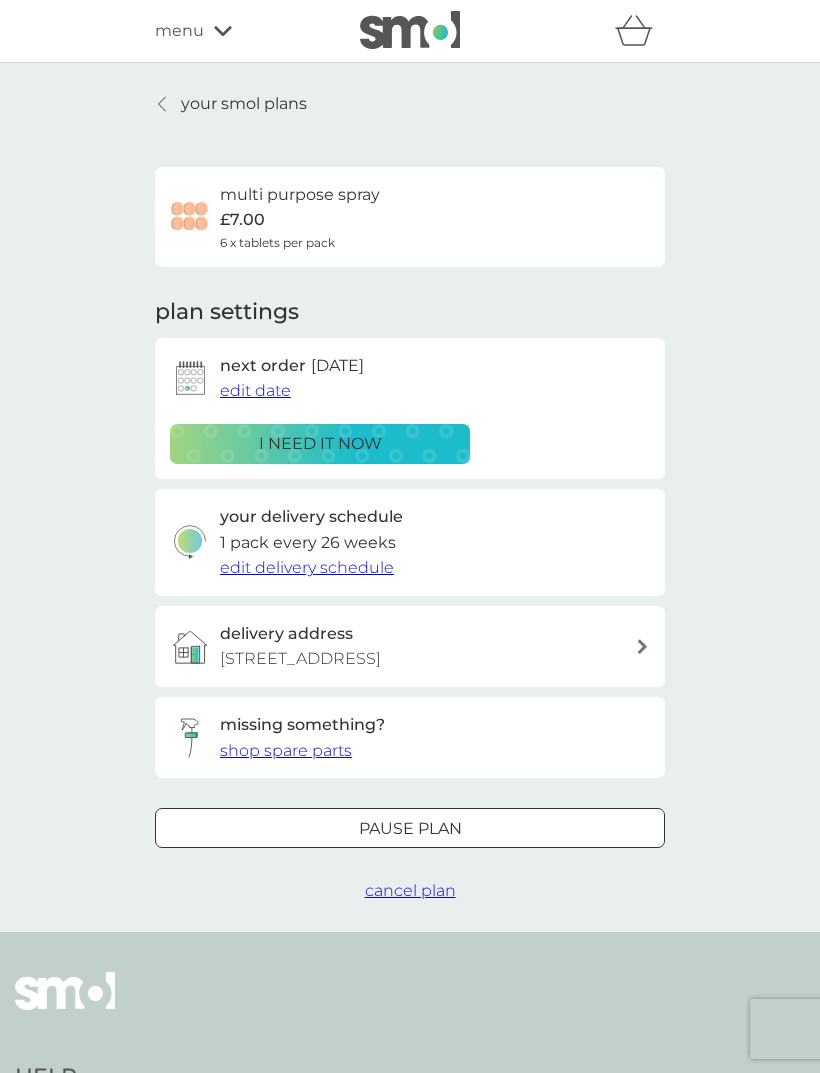 click on "Pause plan" at bounding box center (410, 829) 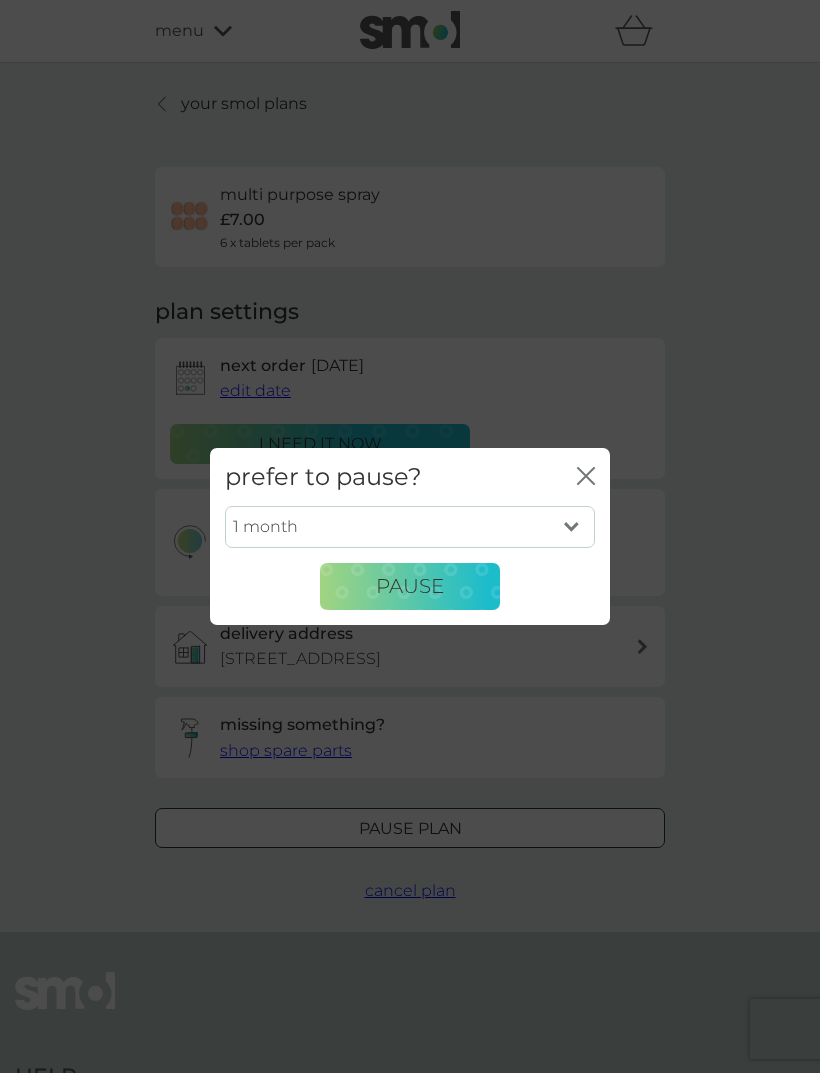 click on "1 month 2 months 3 months 4 months 5 months 6 months" at bounding box center (410, 527) 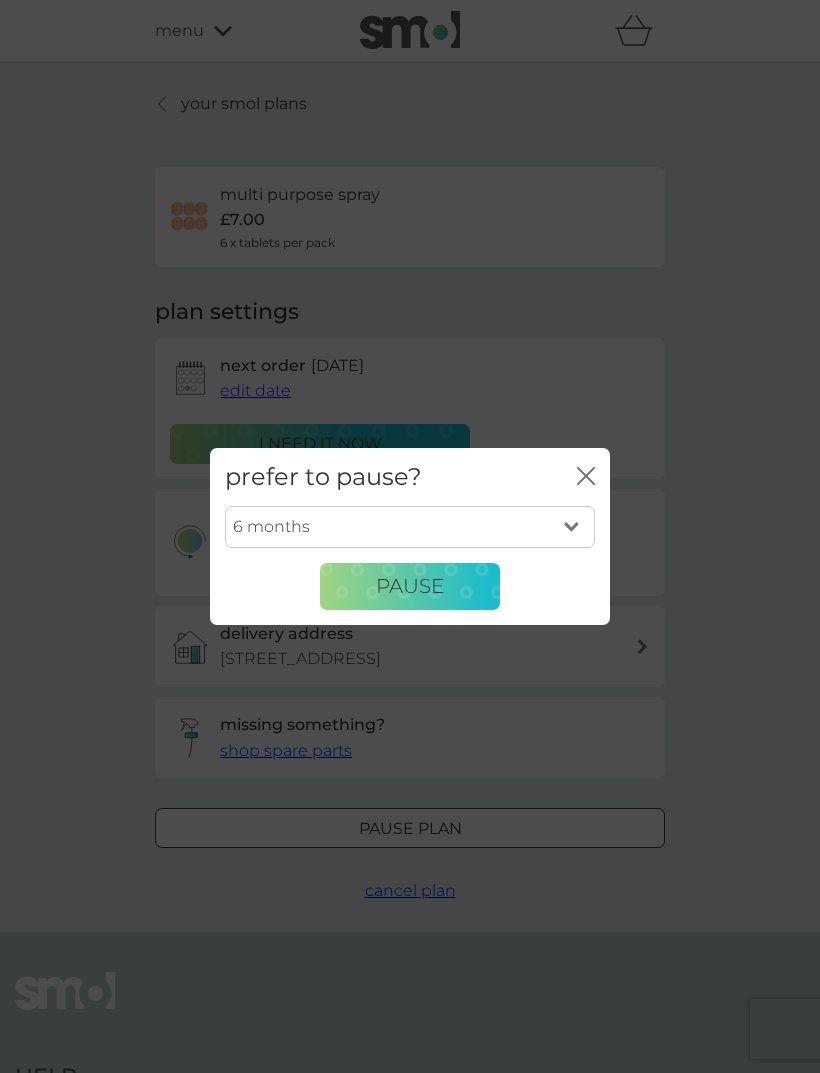 click on "Pause" at bounding box center [410, 587] 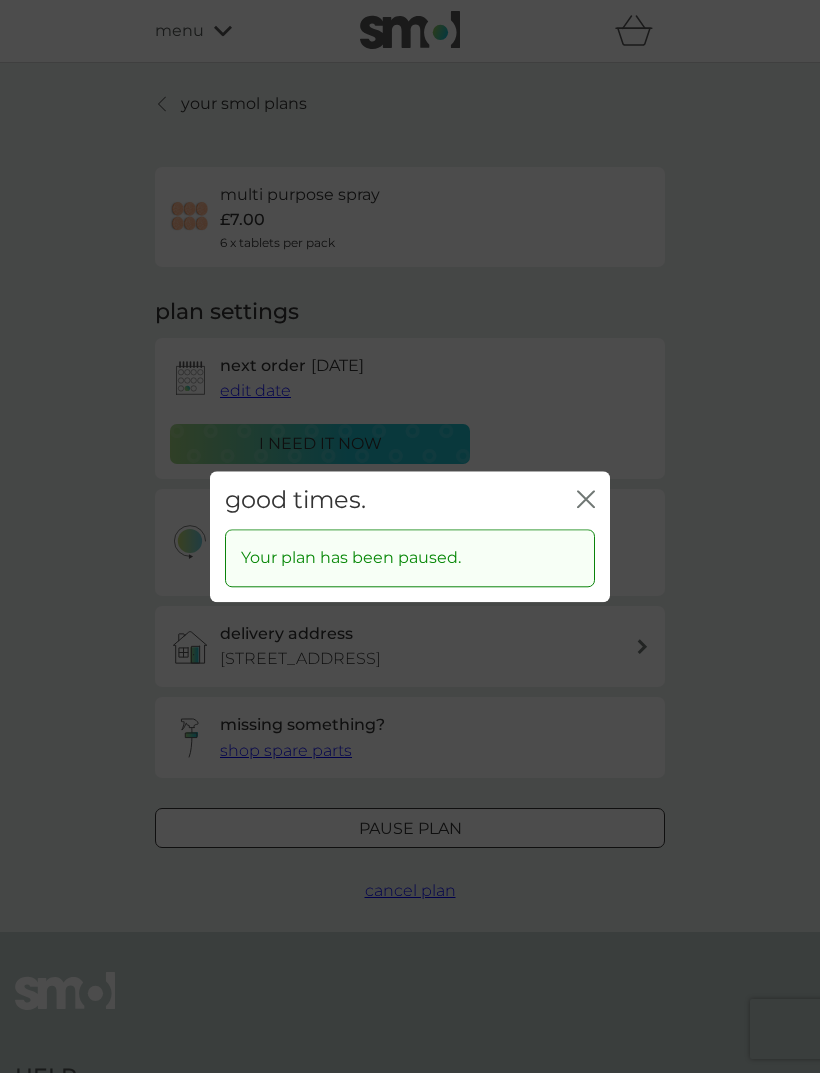 click on "close" 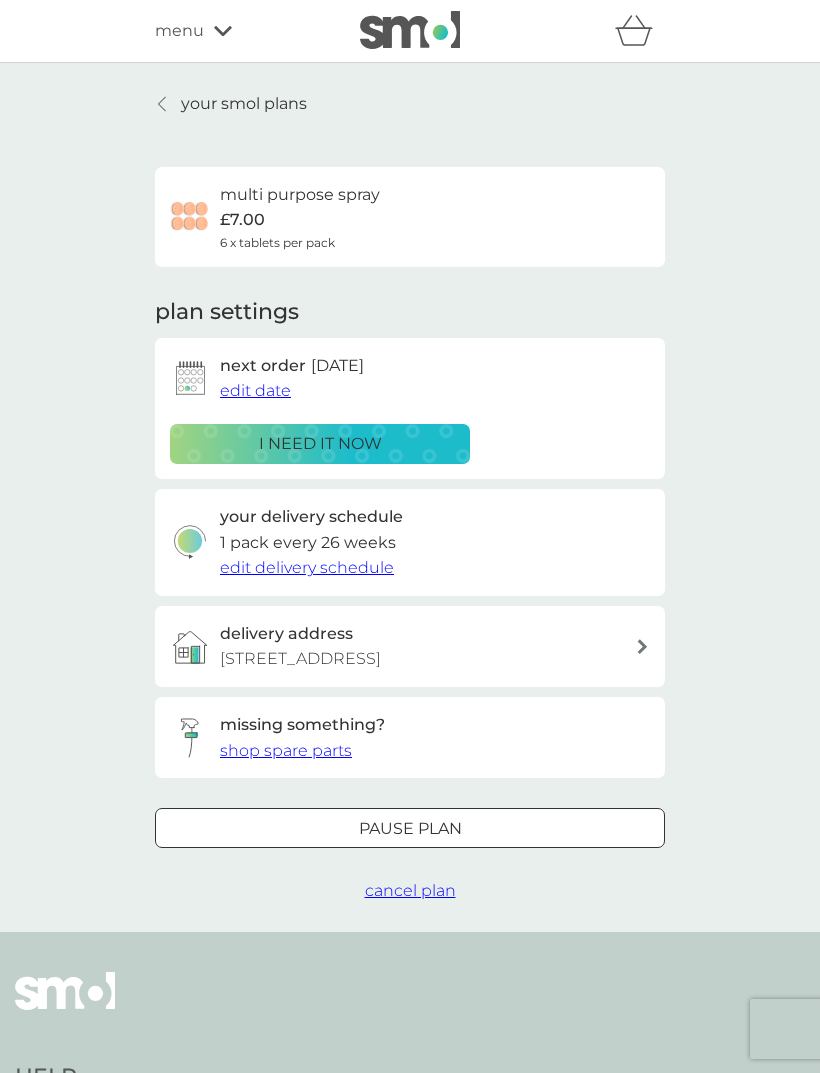 click 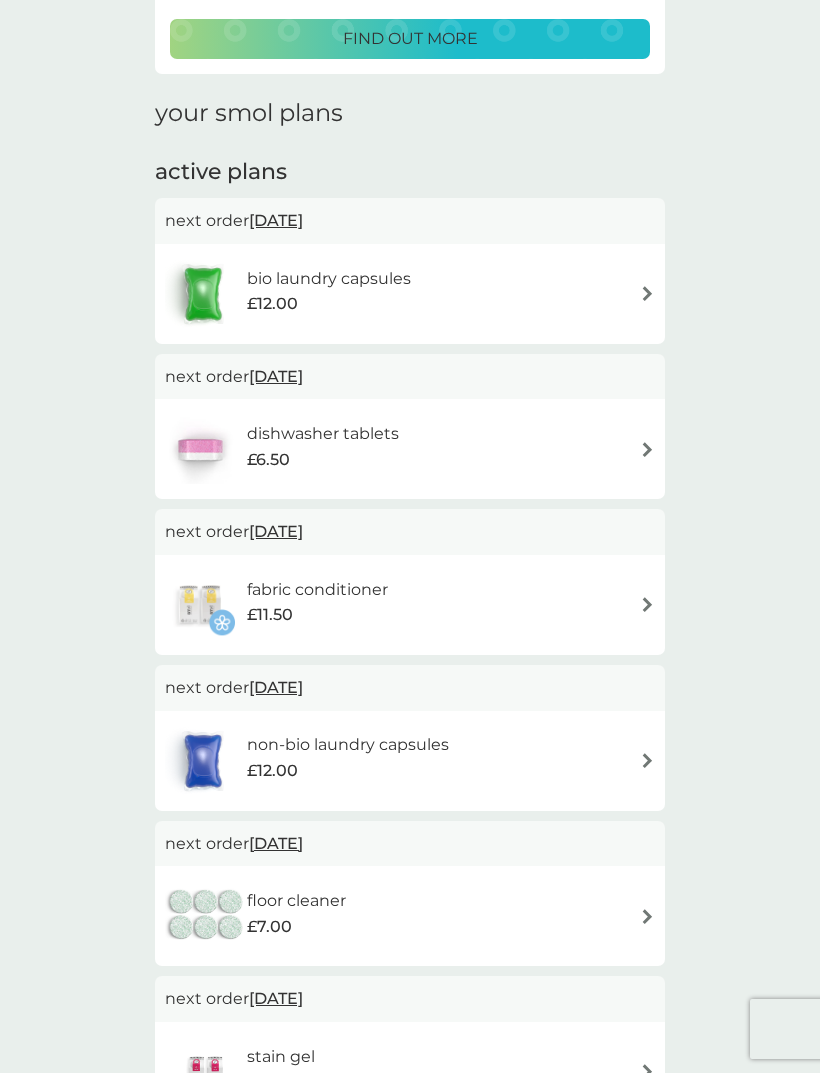 scroll, scrollTop: 0, scrollLeft: 0, axis: both 